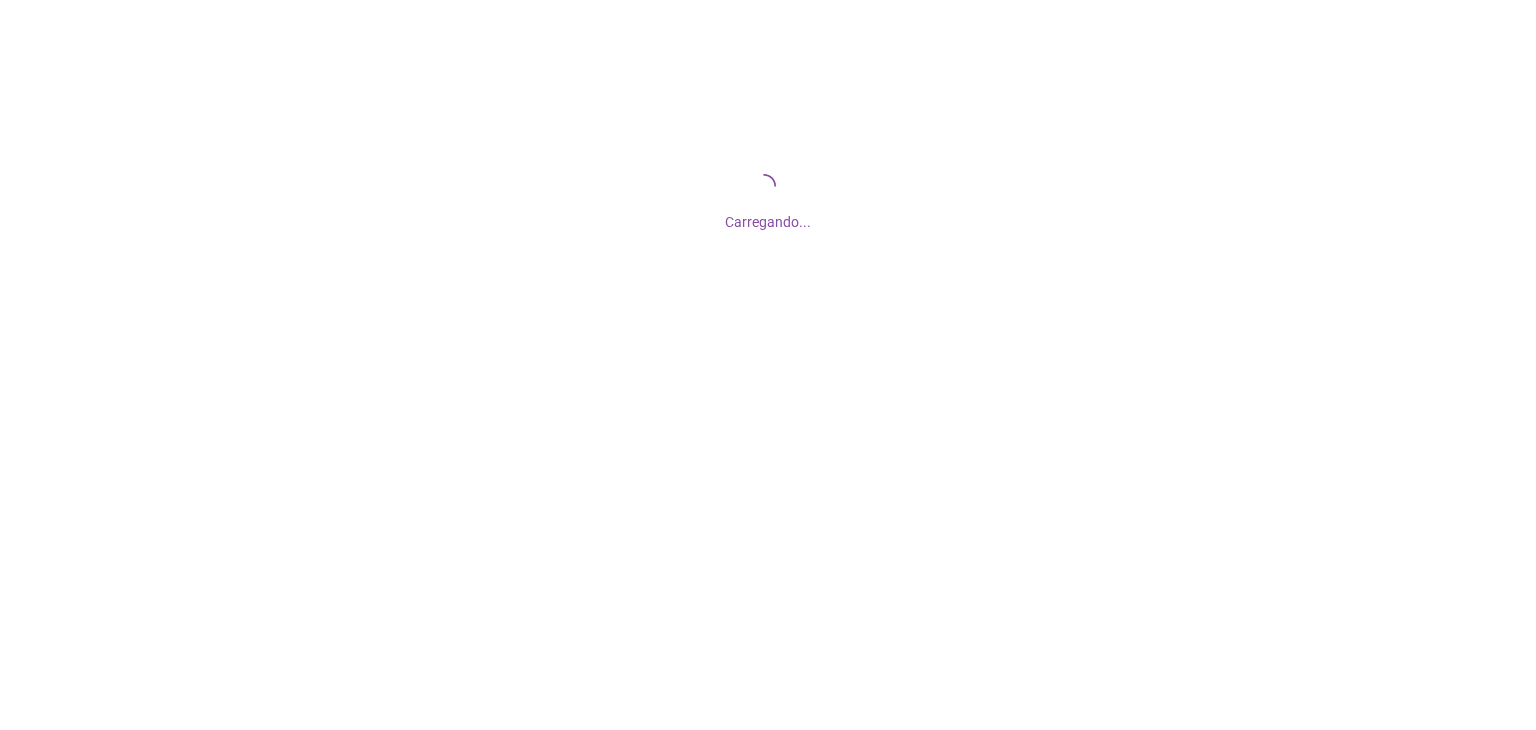 scroll, scrollTop: 0, scrollLeft: 0, axis: both 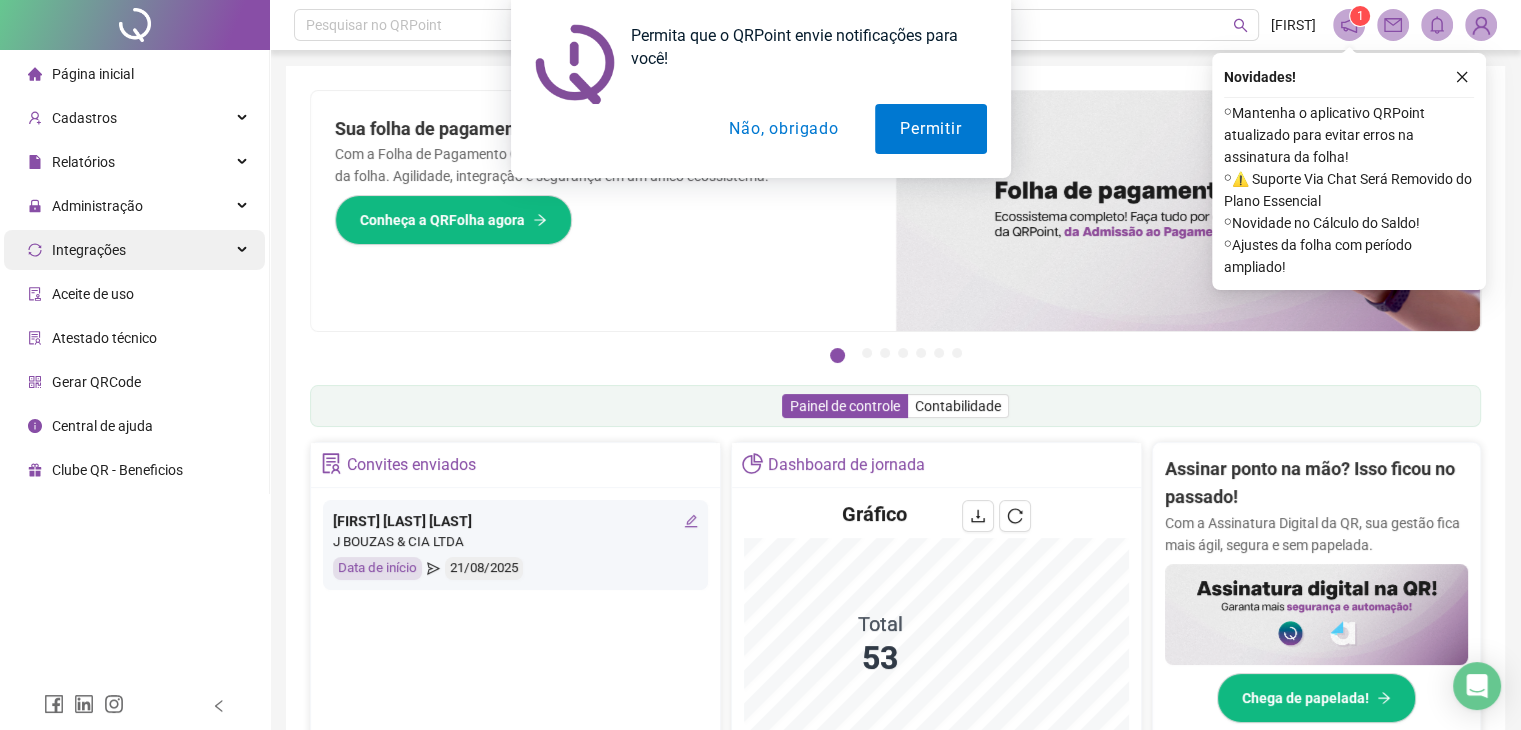 click on "Integrações" at bounding box center [134, 250] 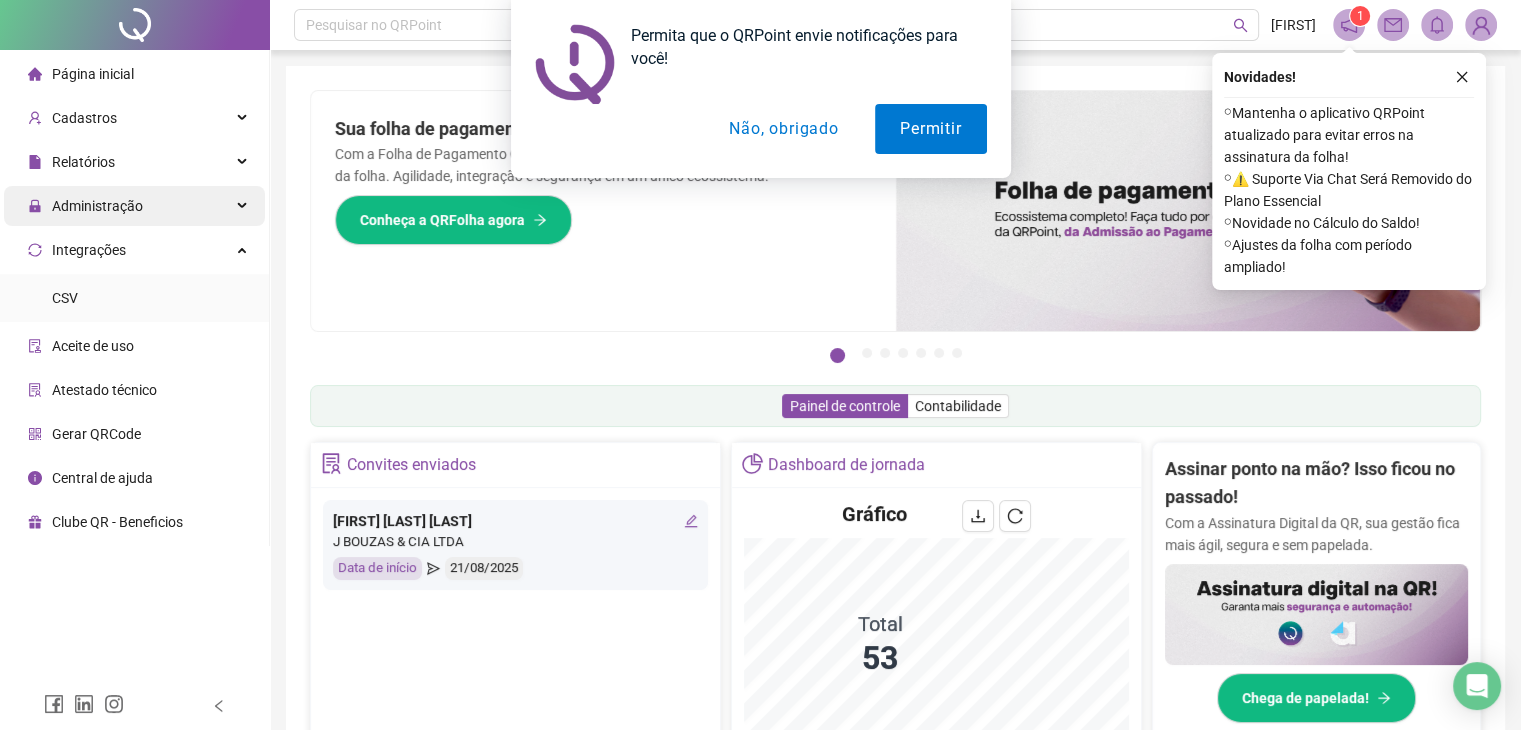 click on "Administração" at bounding box center (134, 206) 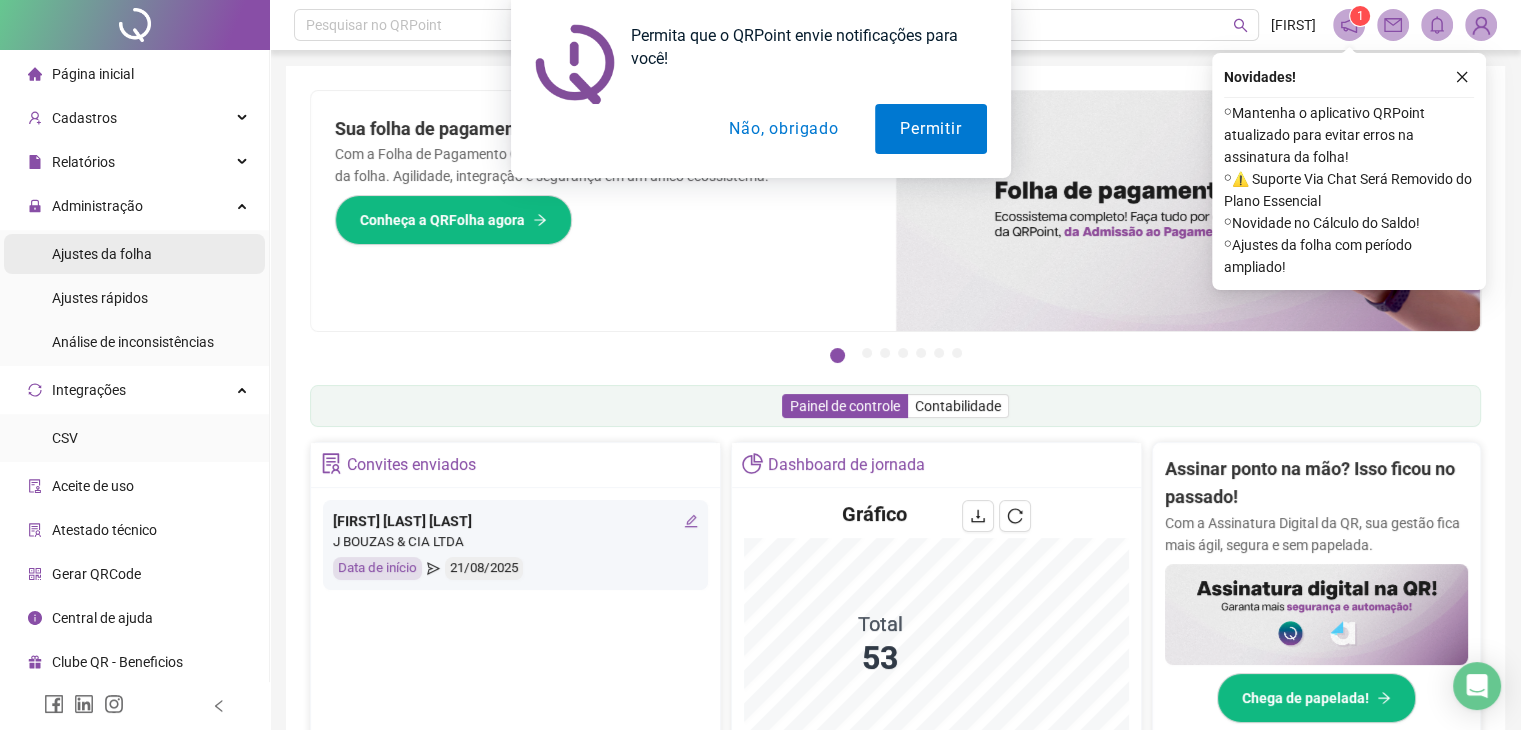 click on "Ajustes da folha" at bounding box center [134, 254] 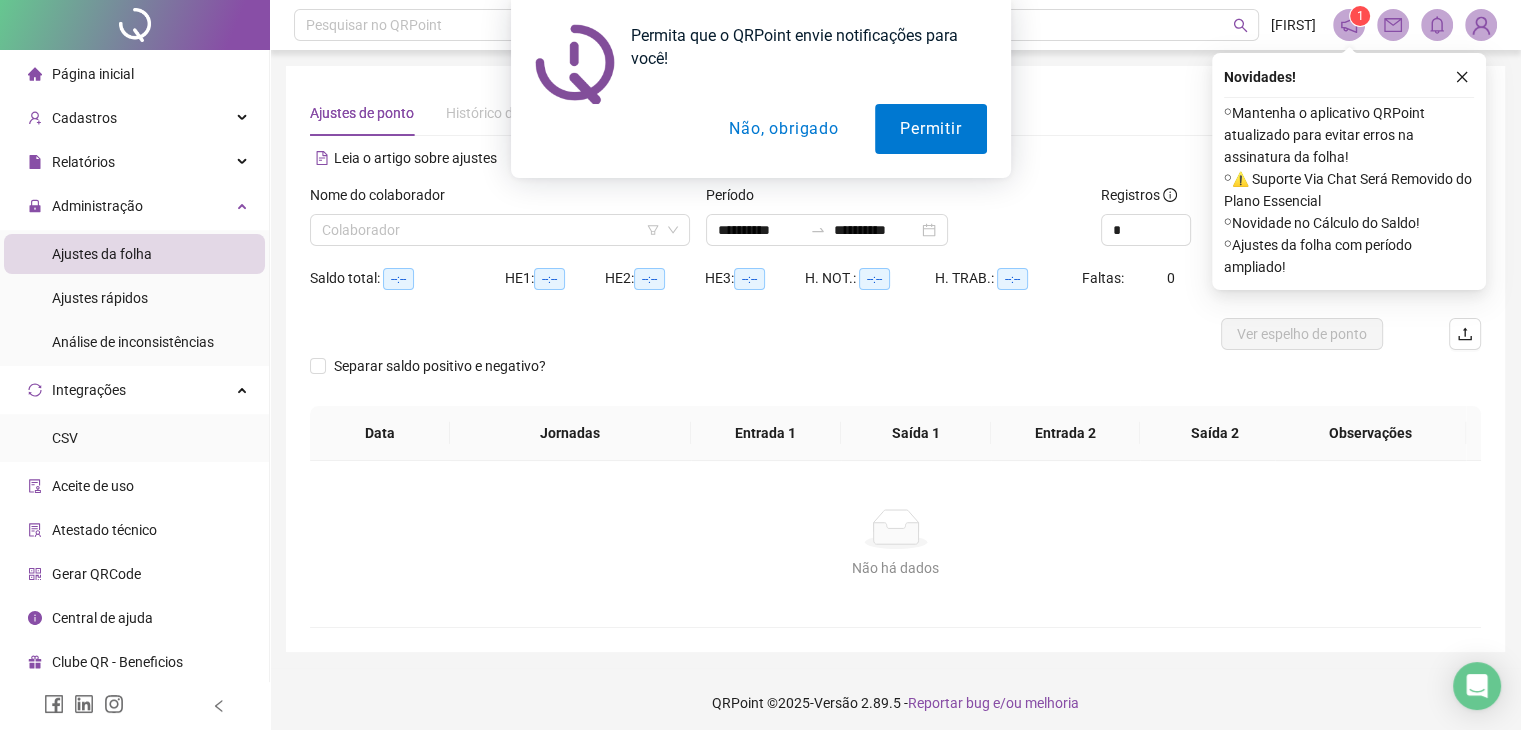 drag, startPoint x: 791, startPoint y: 137, endPoint x: 838, endPoint y: 139, distance: 47.042534 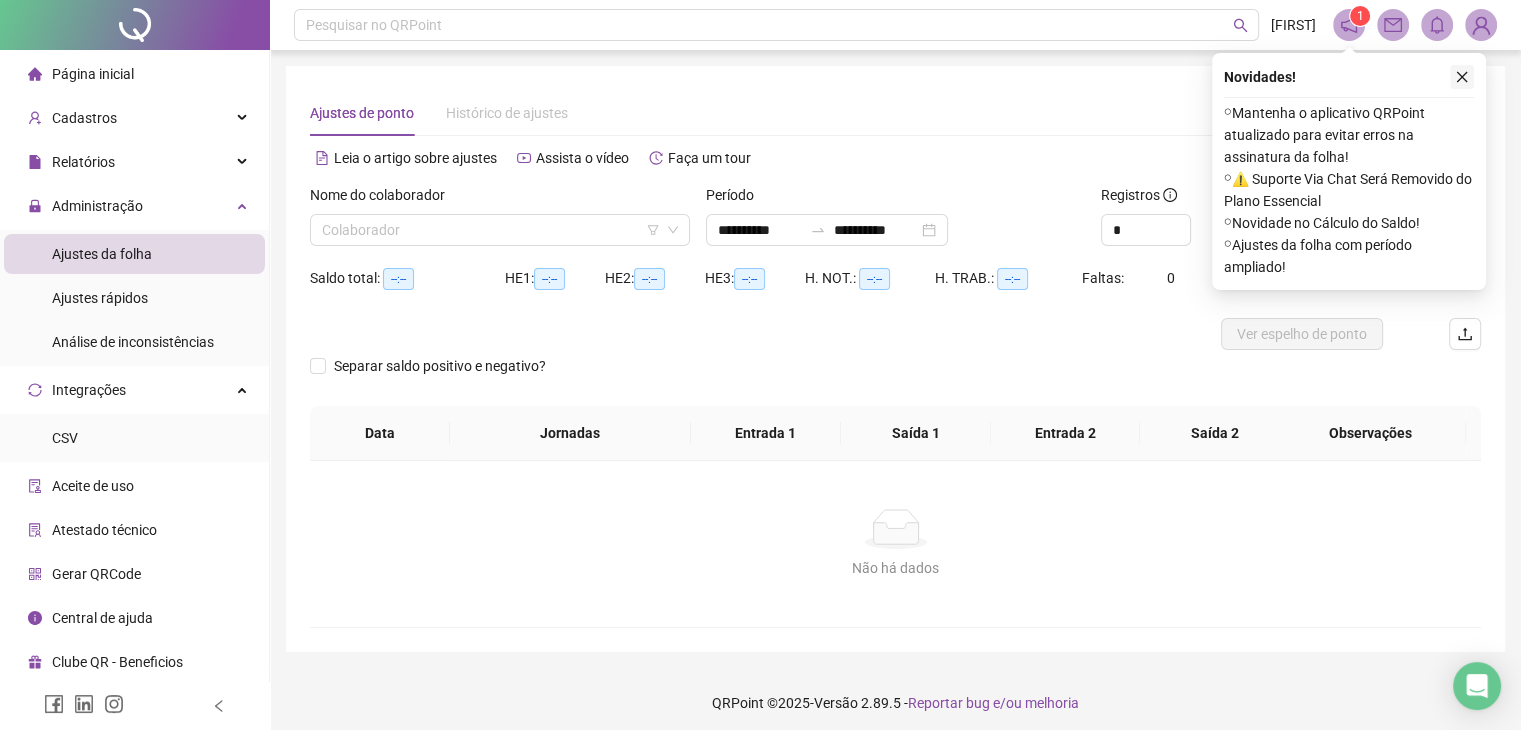 click 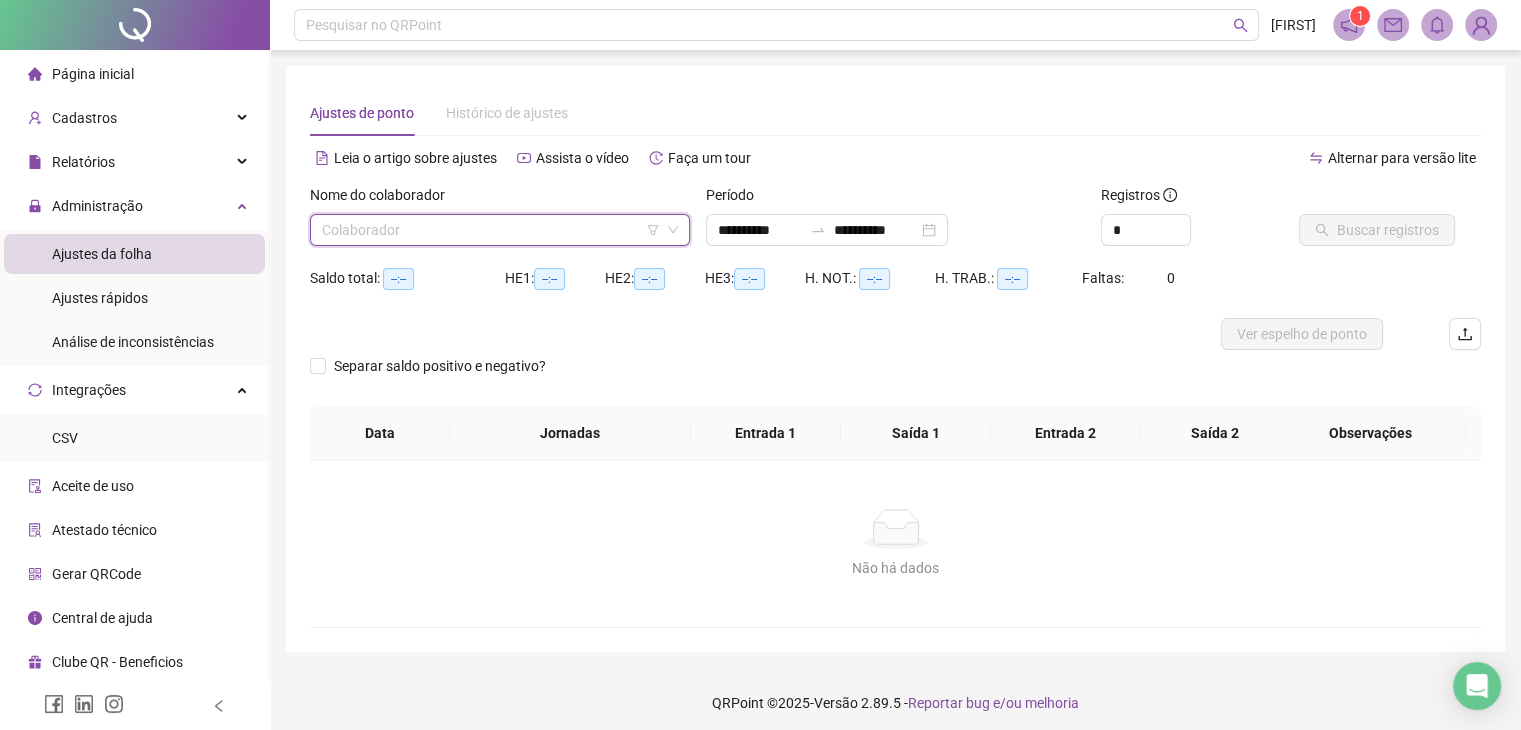 click at bounding box center (491, 230) 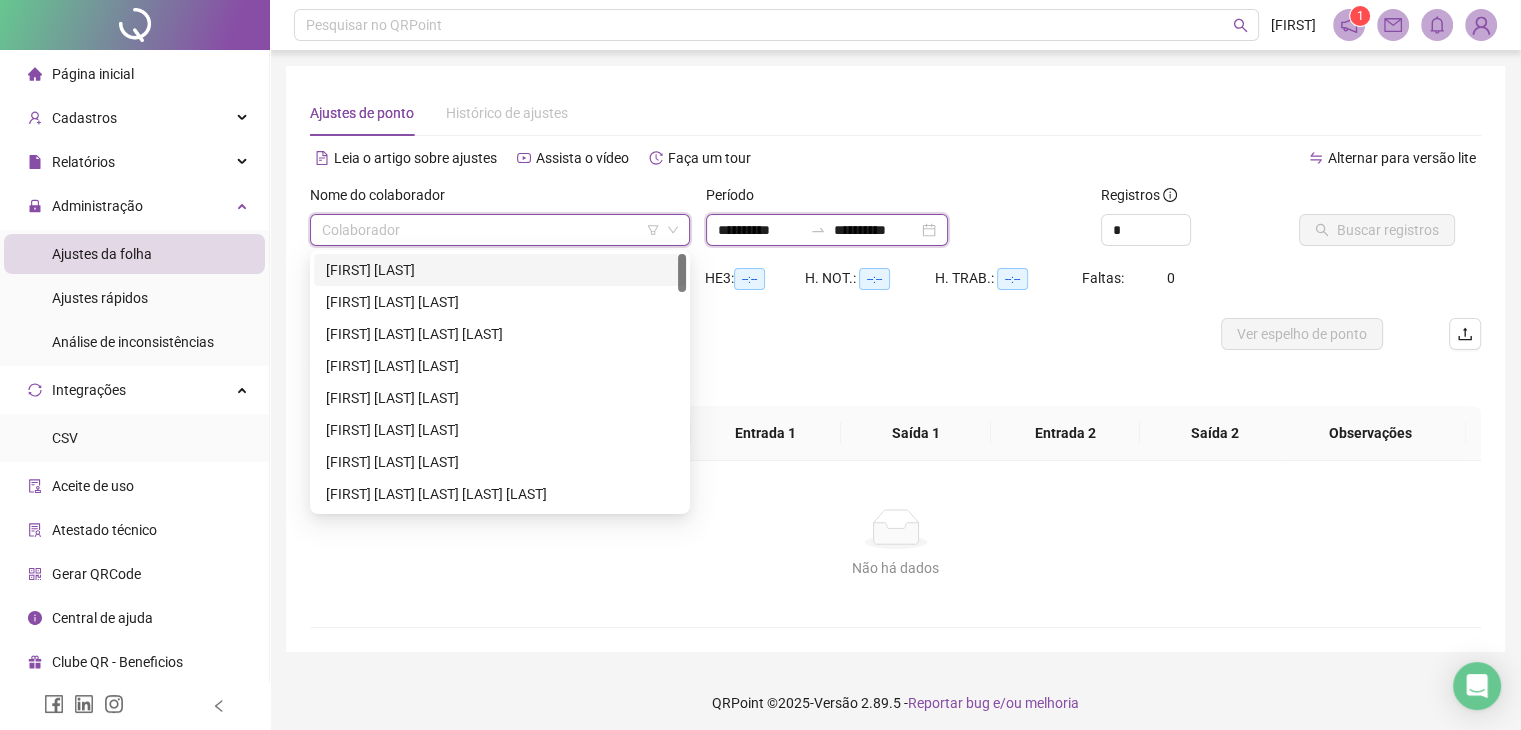 click on "**********" at bounding box center [760, 230] 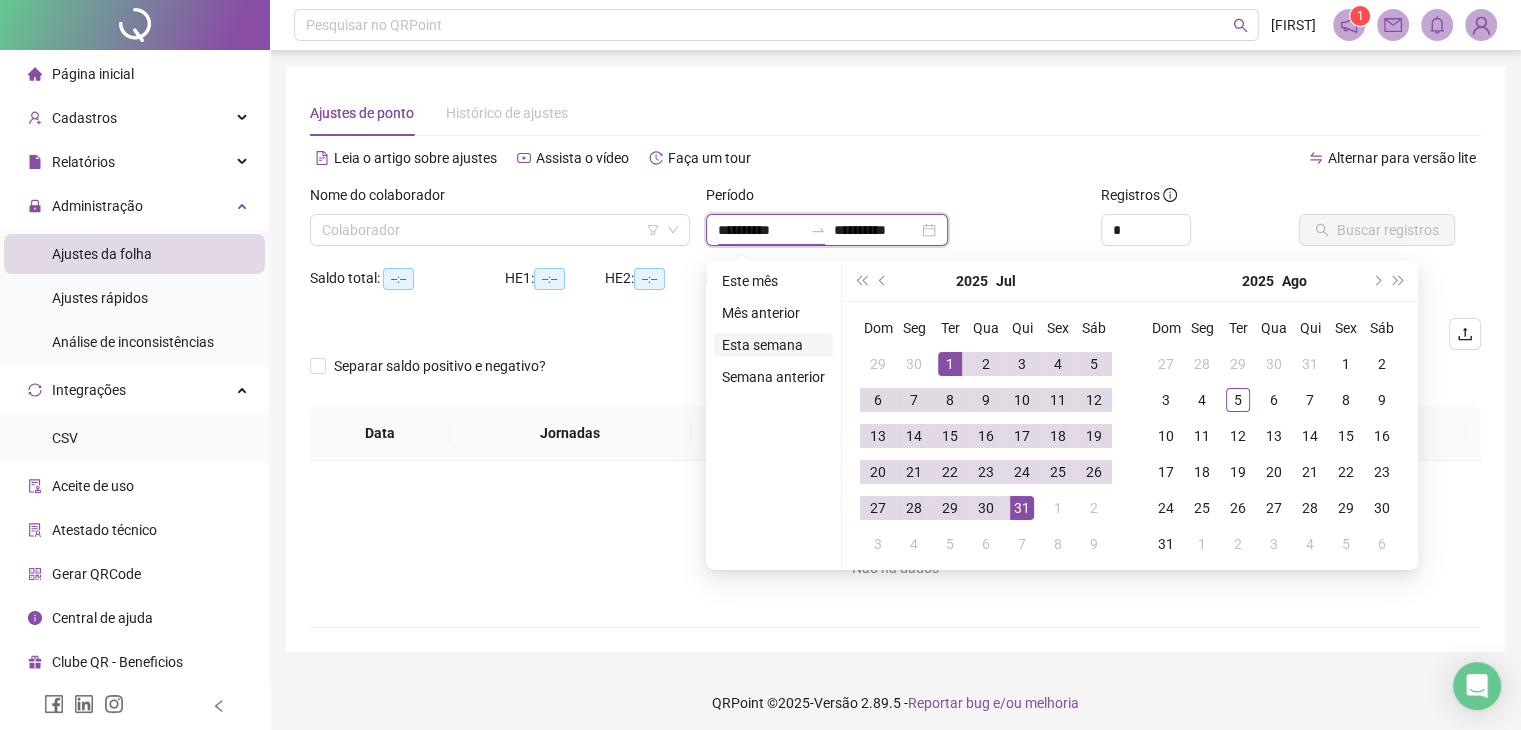 type on "**********" 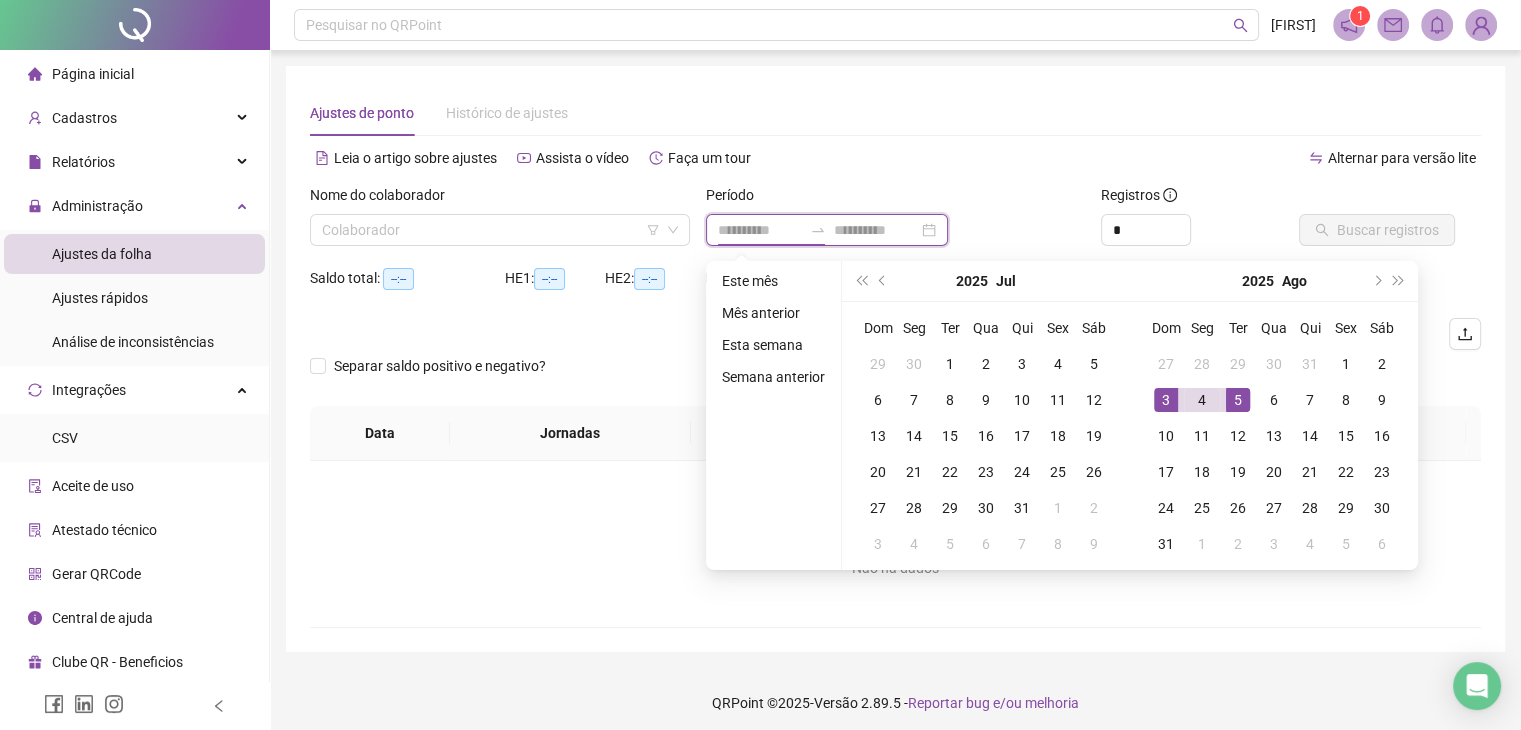 type on "**********" 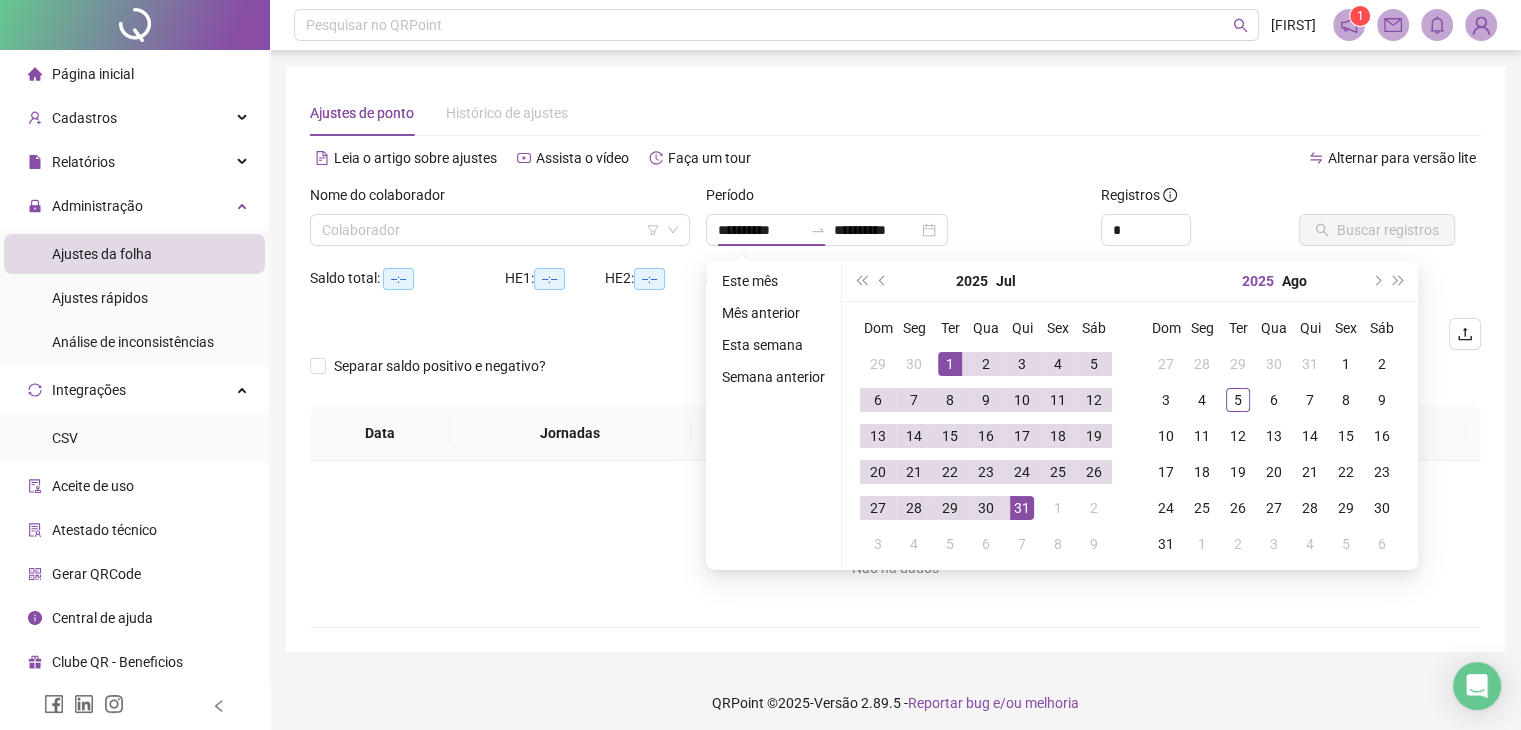click on "2025" at bounding box center [1258, 281] 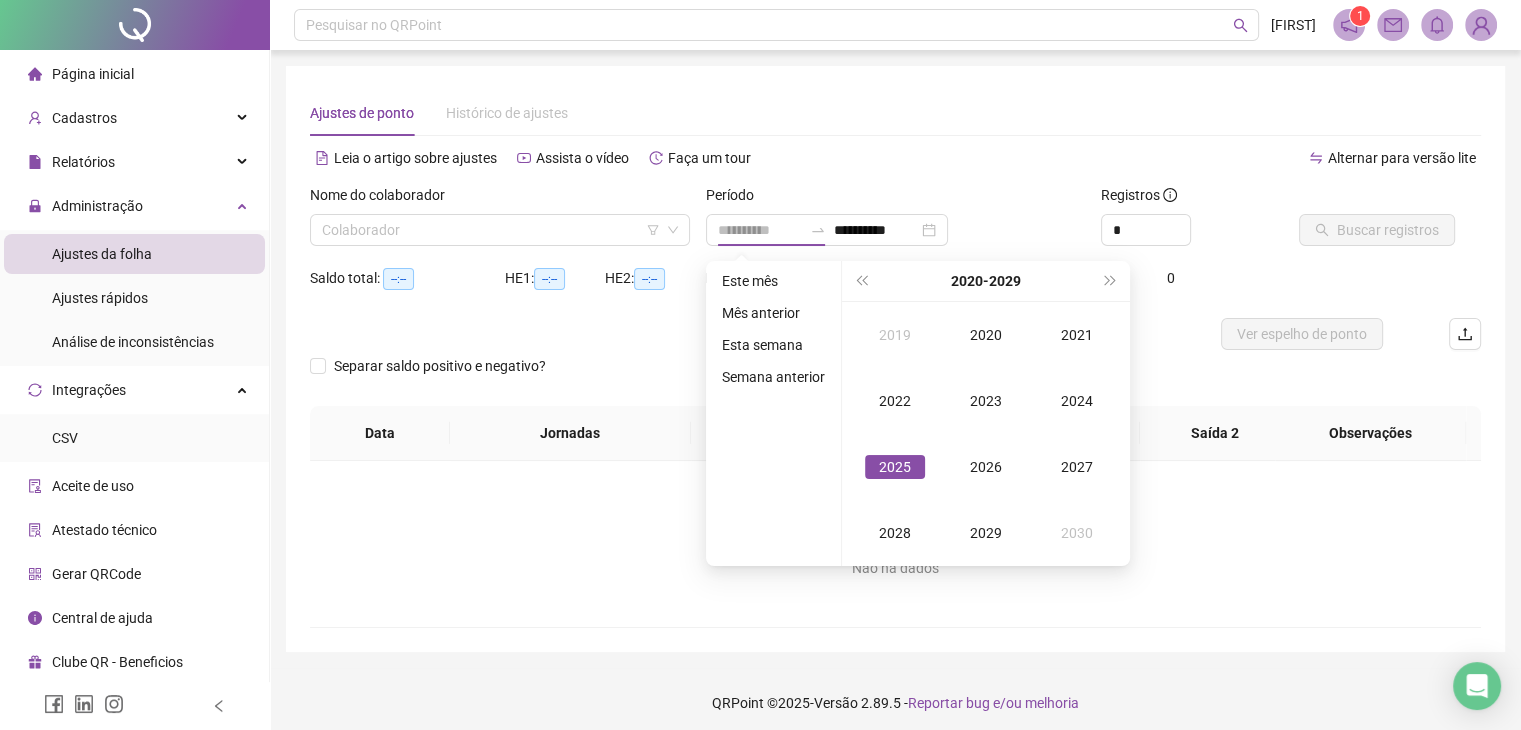 click on "2025" at bounding box center [895, 467] 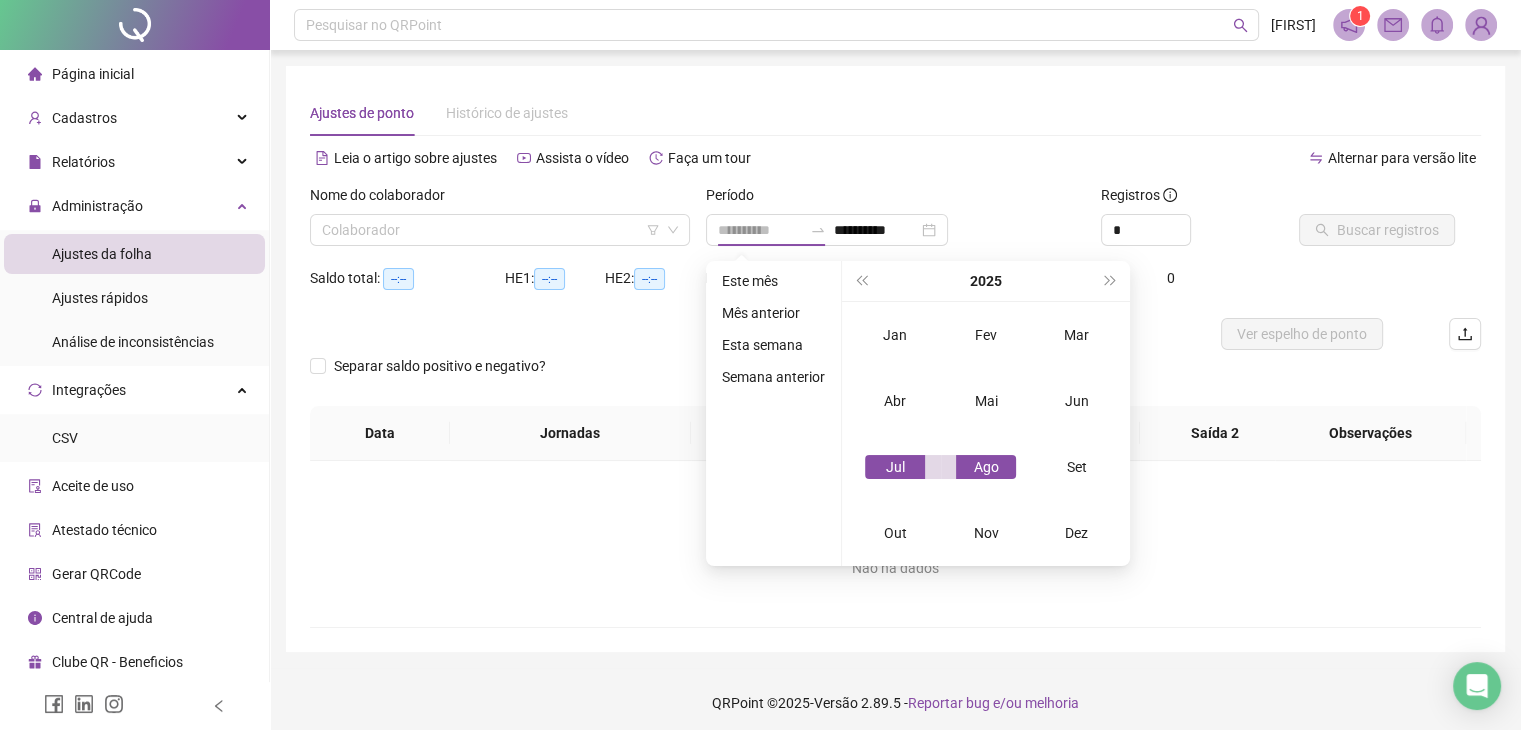 click on "Ago" at bounding box center (986, 467) 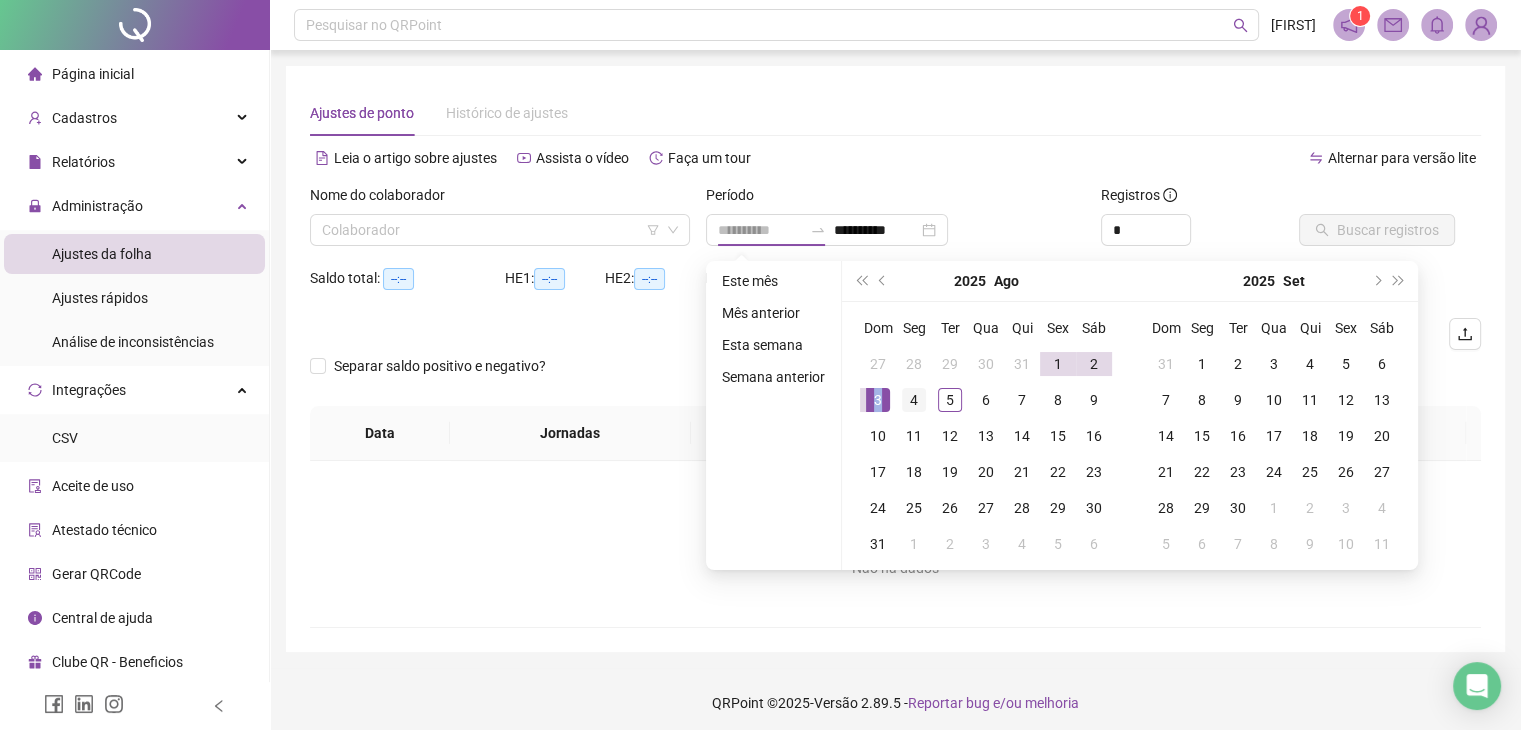 type on "**********" 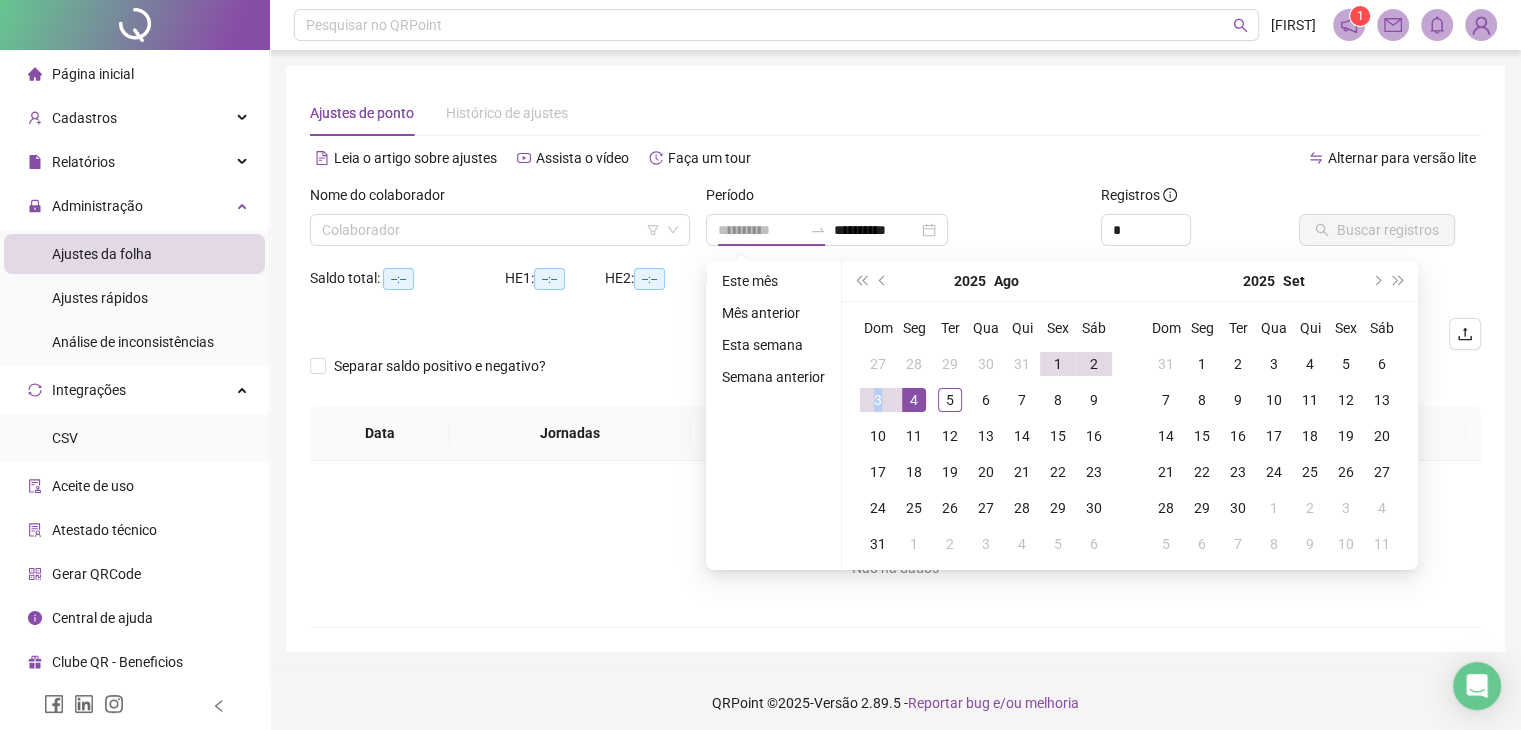 drag, startPoint x: 875, startPoint y: 397, endPoint x: 911, endPoint y: 397, distance: 36 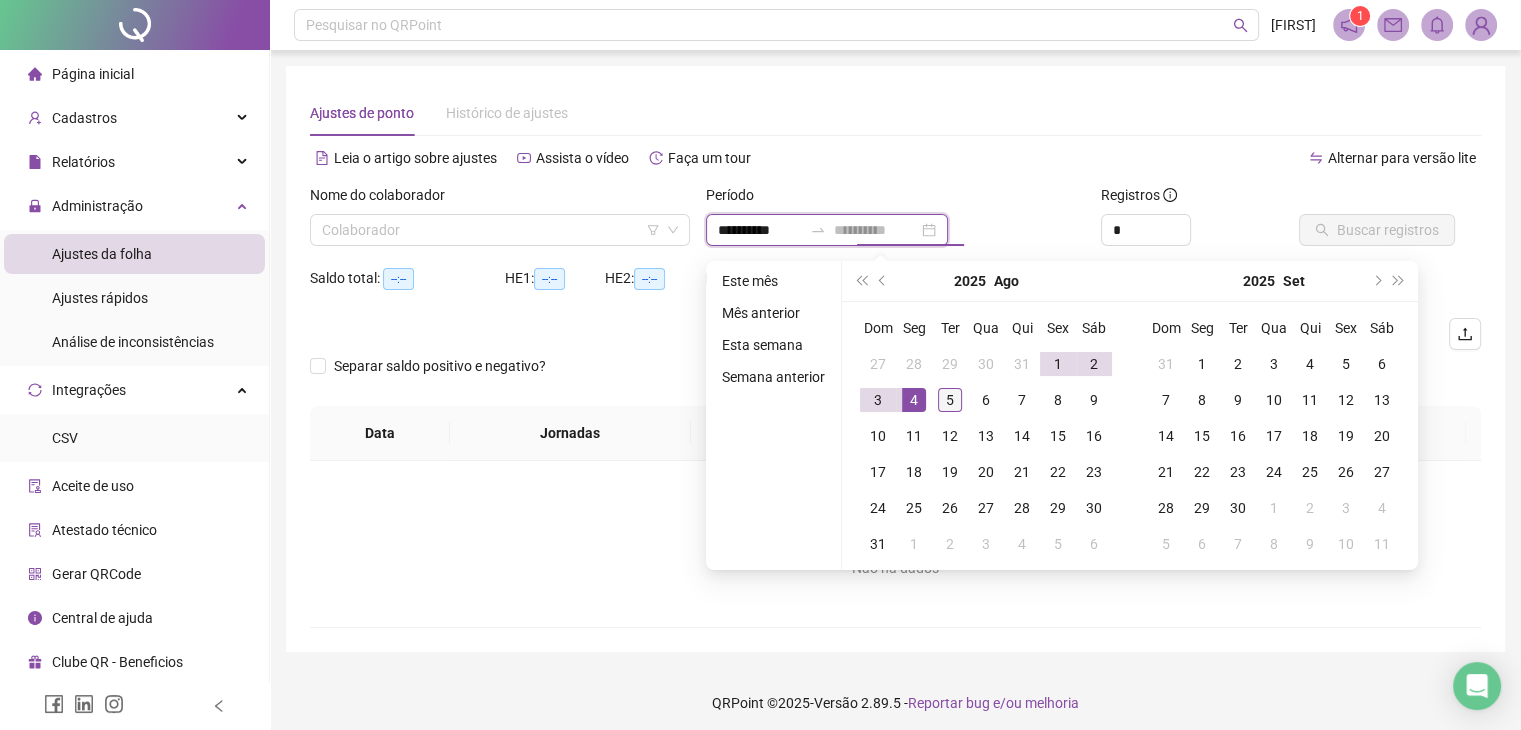 type on "**********" 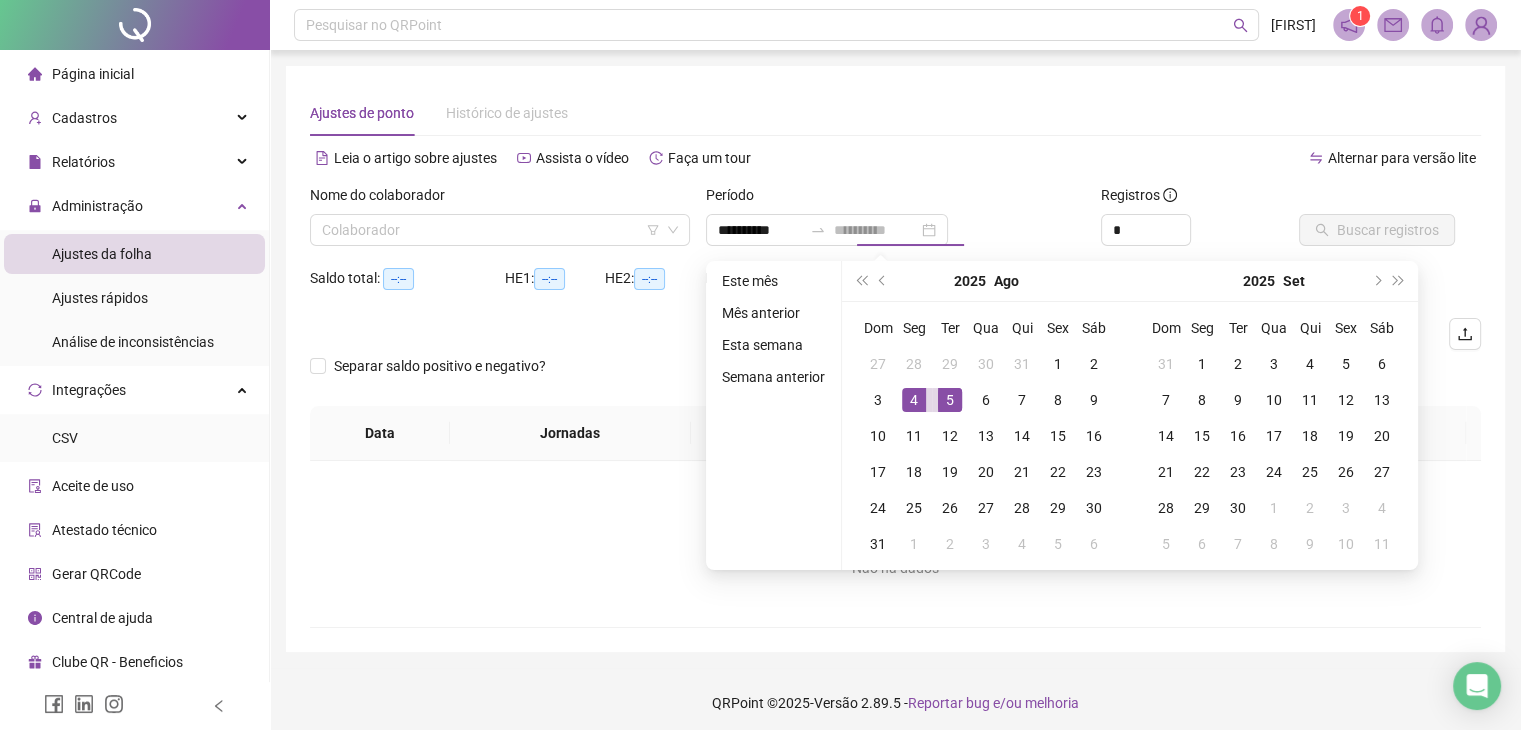 click on "5" at bounding box center [950, 400] 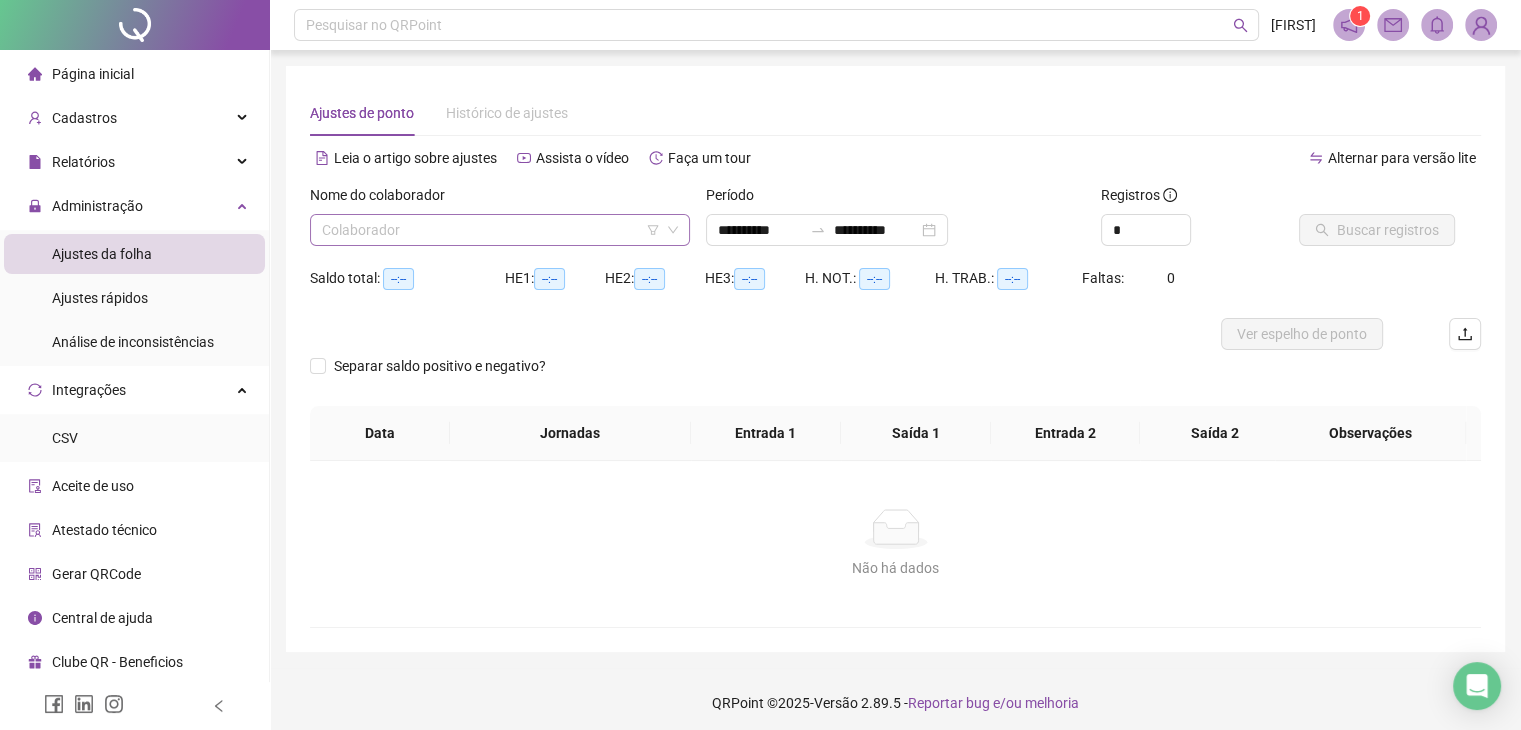 click at bounding box center (491, 230) 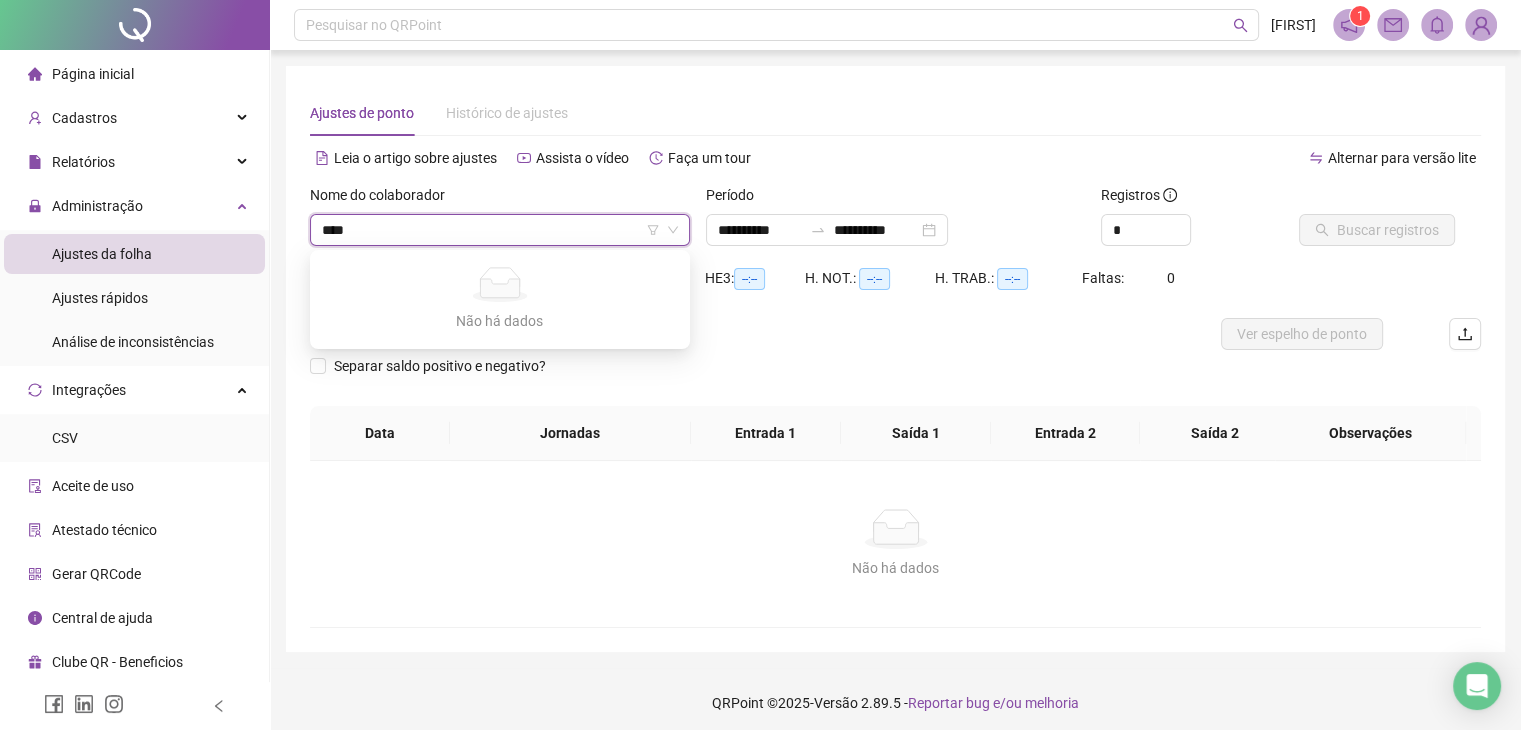 drag, startPoint x: 528, startPoint y: 241, endPoint x: 207, endPoint y: 234, distance: 321.07632 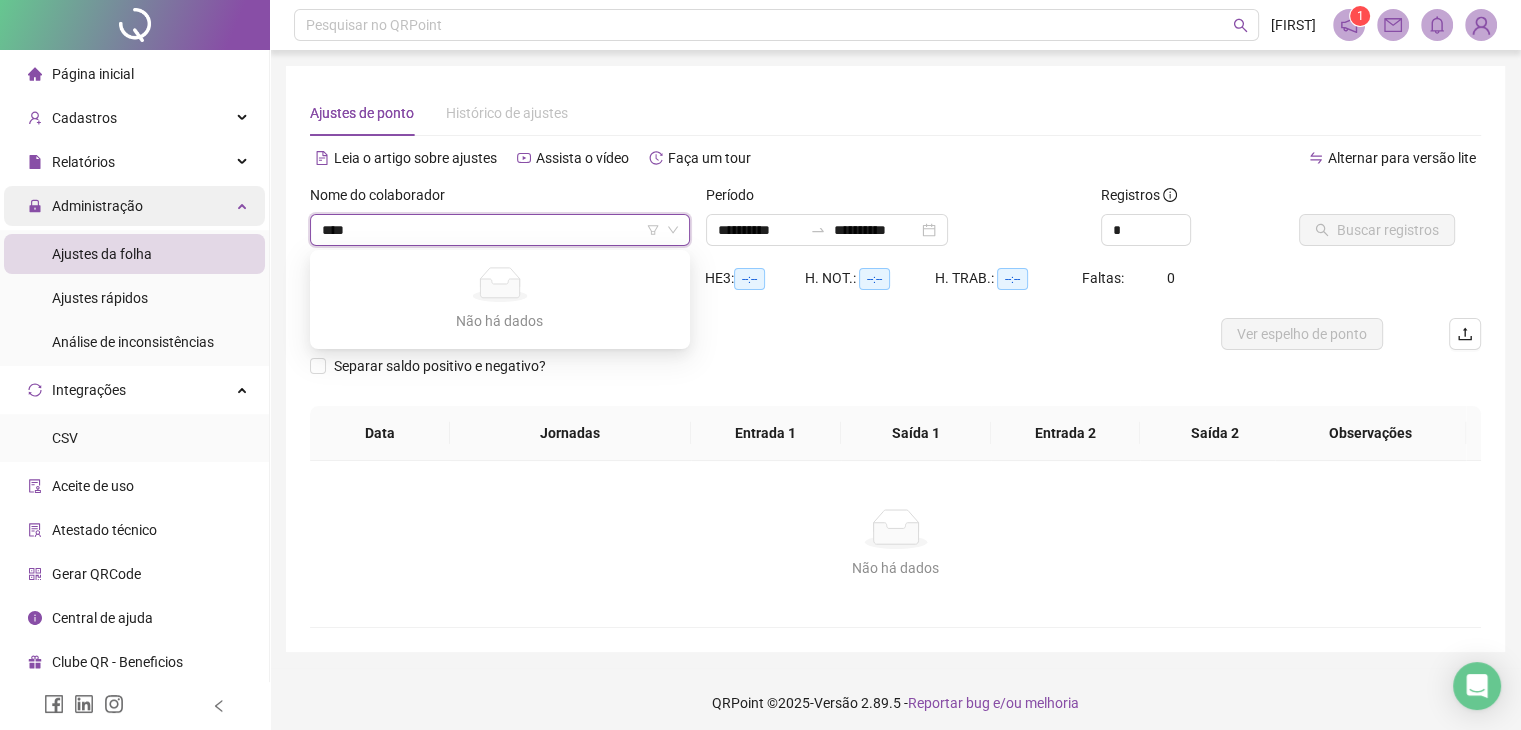 type on "*" 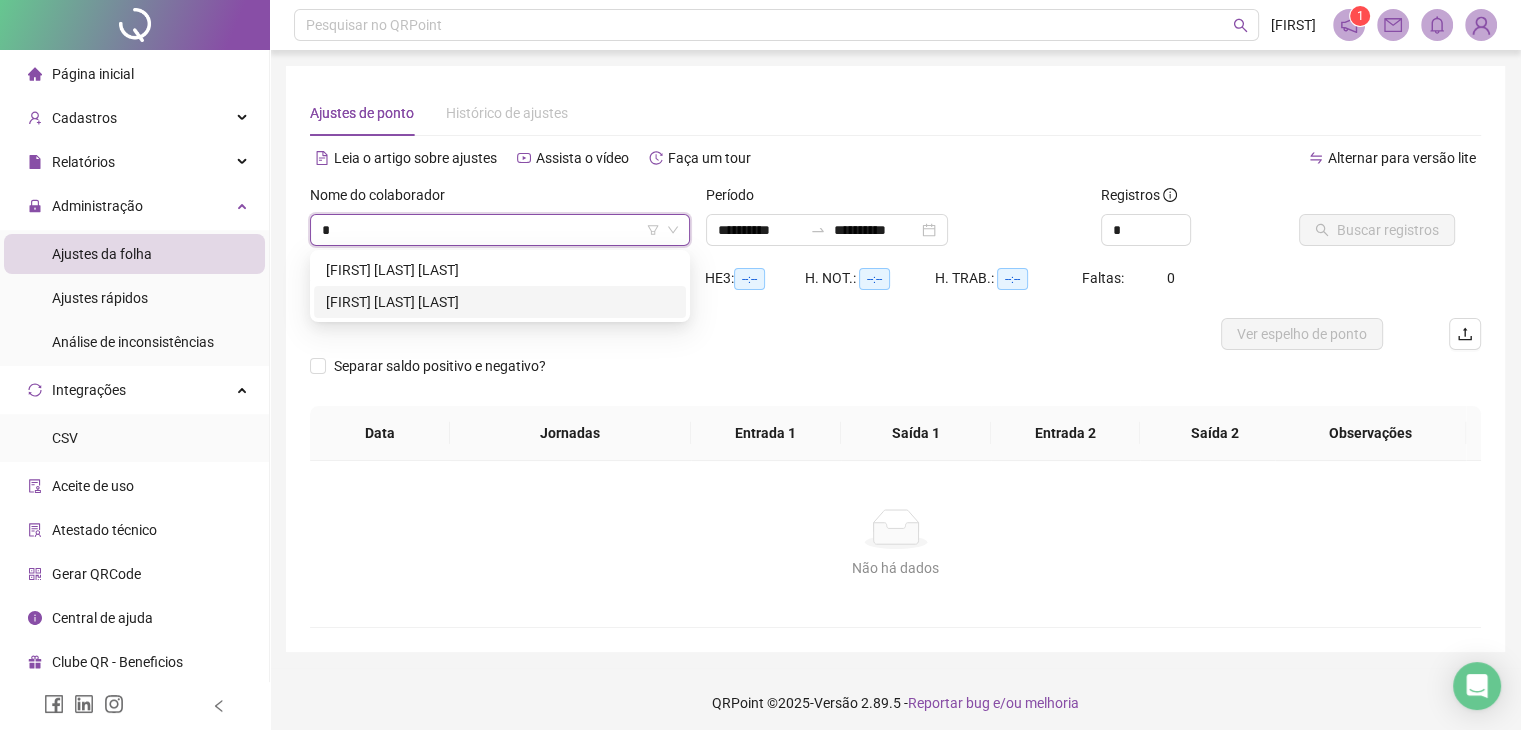 click on "[FIRST] [LAST] [LAST]" at bounding box center [500, 302] 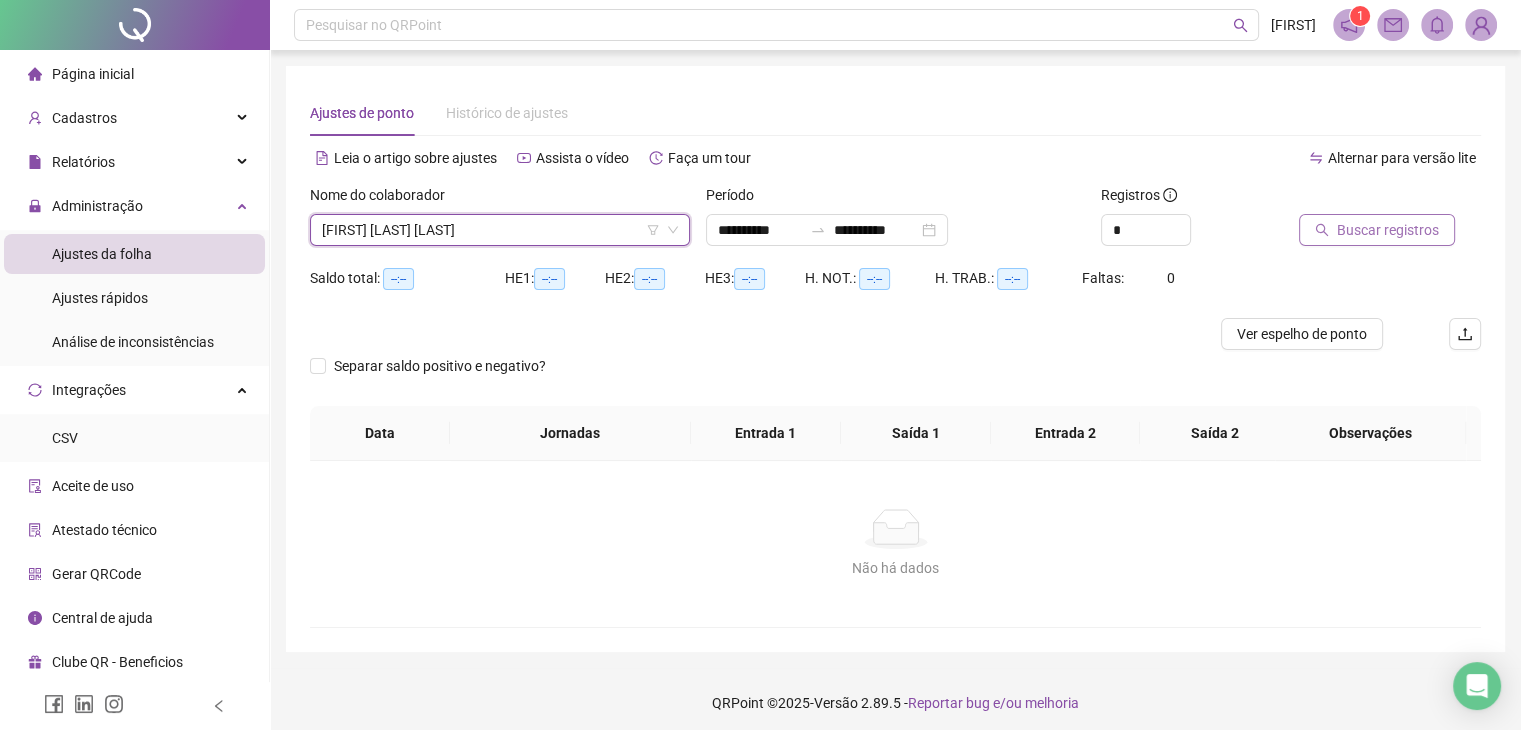 click on "Buscar registros" at bounding box center [1388, 230] 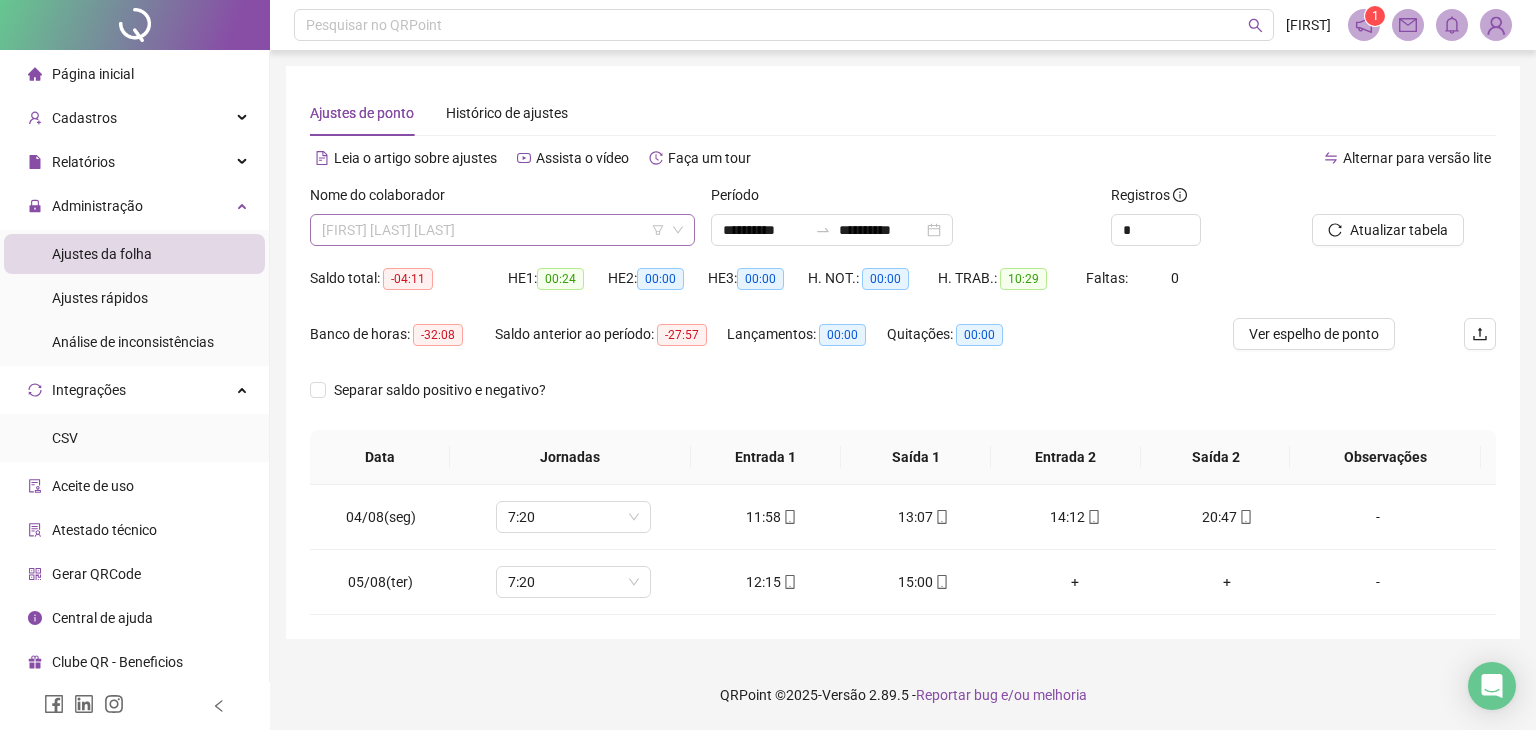 click on "[FIRST] [LAST] [LAST]" at bounding box center (502, 230) 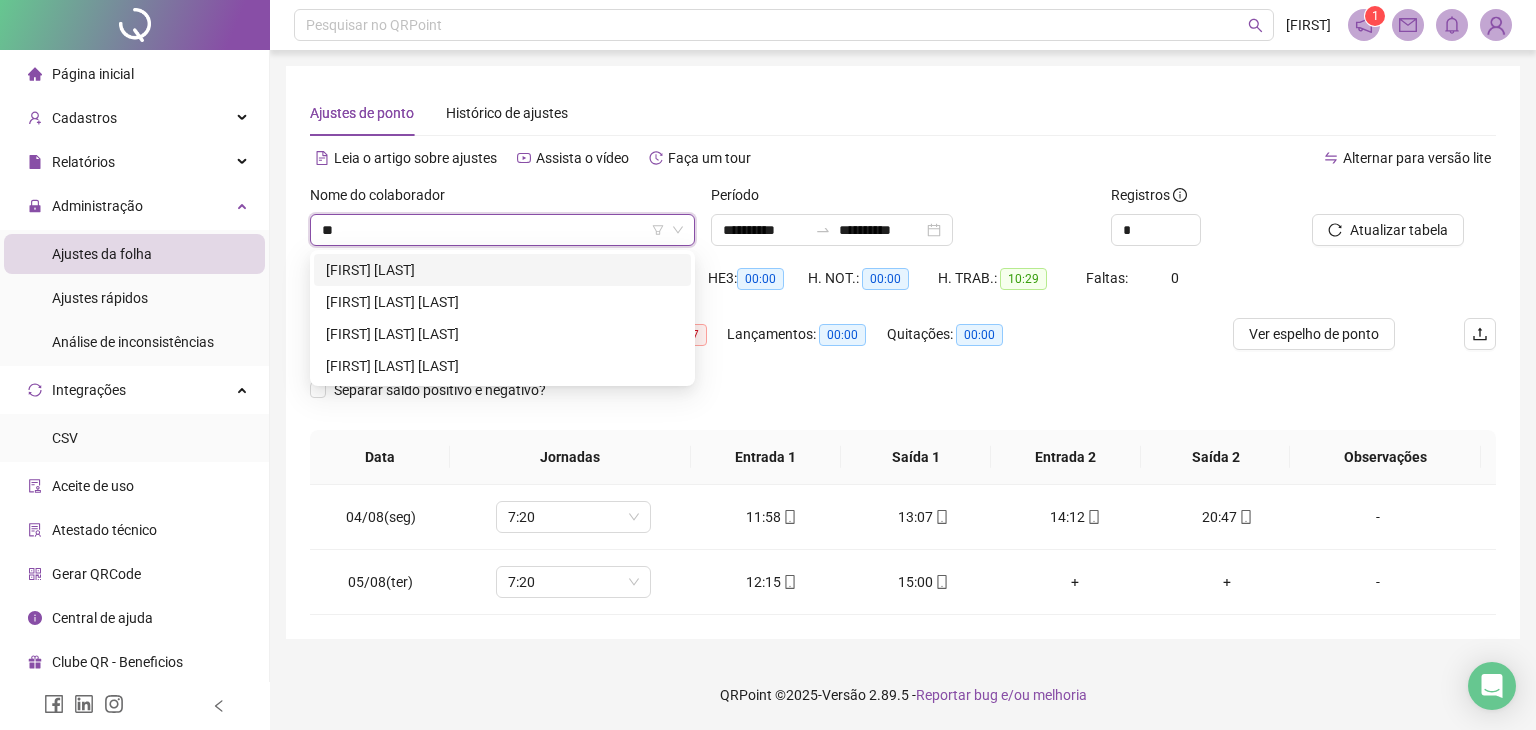 scroll, scrollTop: 0, scrollLeft: 0, axis: both 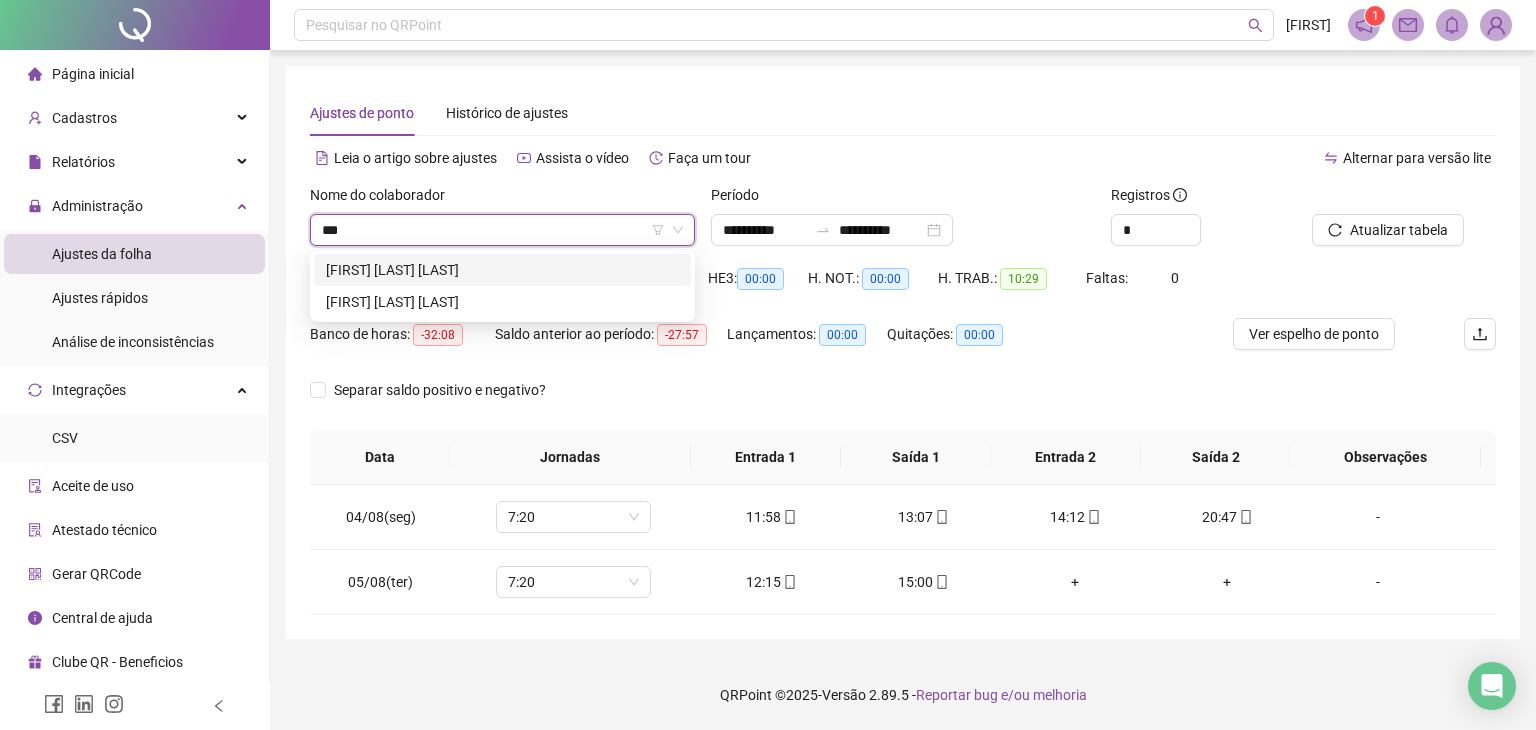 click on "[FIRST] [LAST] [LAST]" at bounding box center [502, 270] 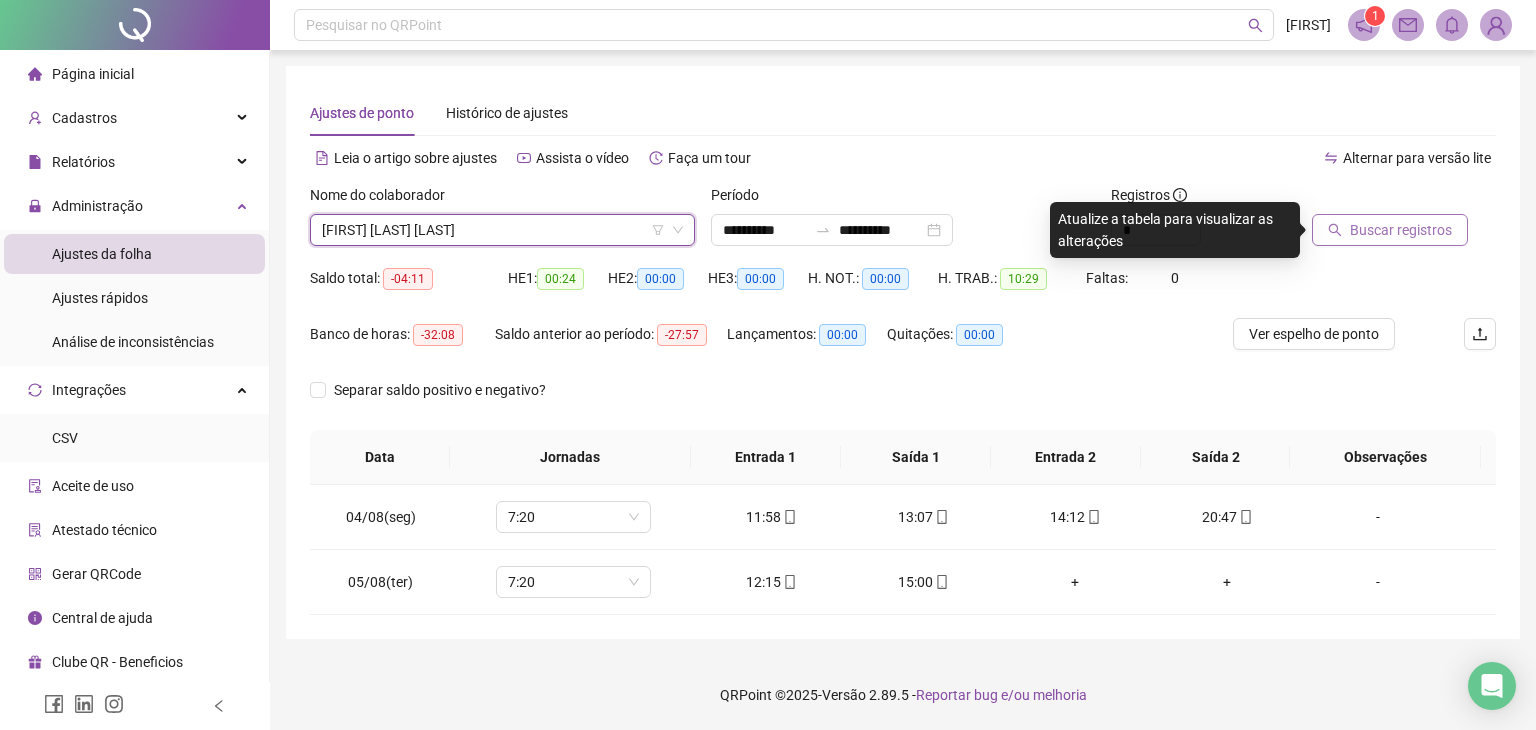 click on "Buscar registros" at bounding box center (1390, 230) 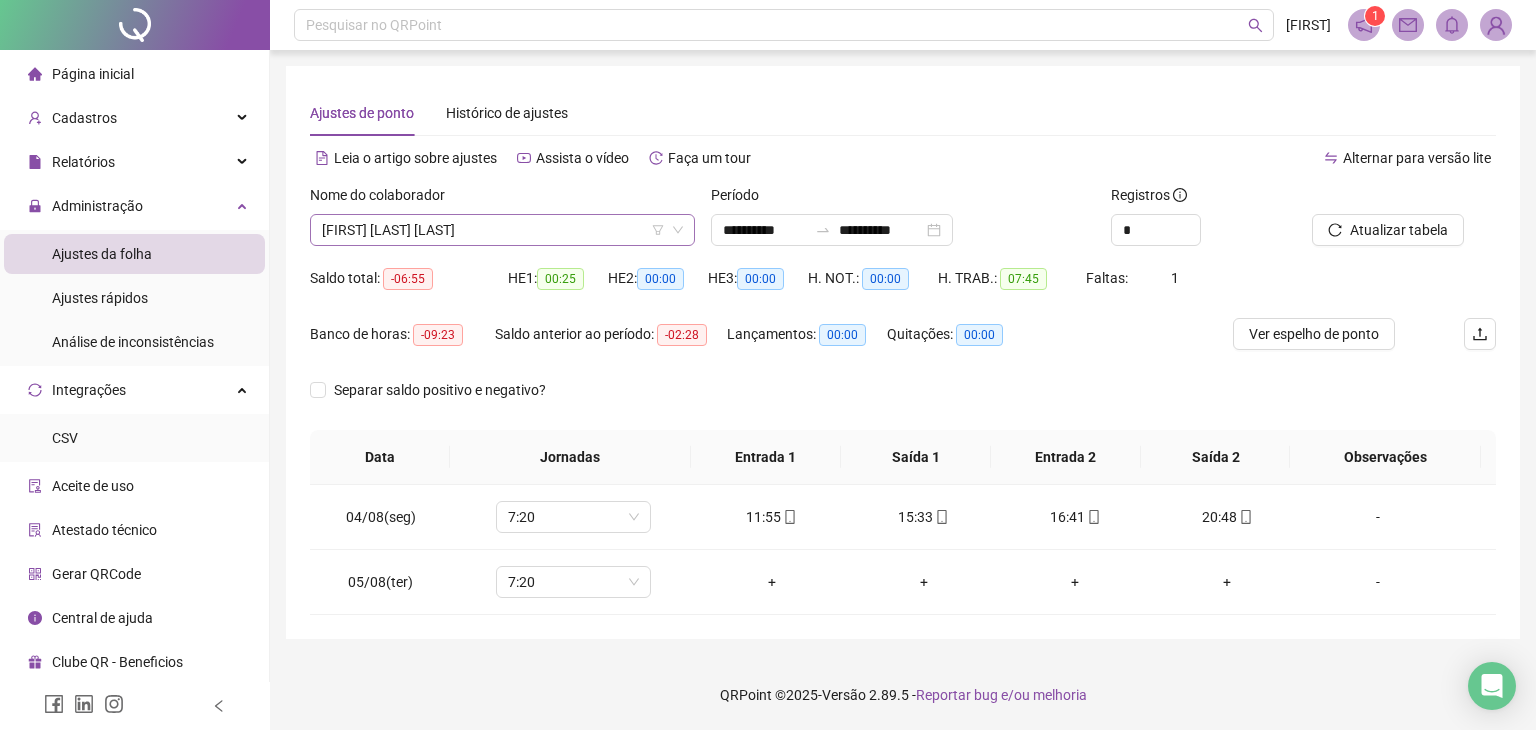 click on "[FIRST] [LAST] [LAST]" at bounding box center (502, 230) 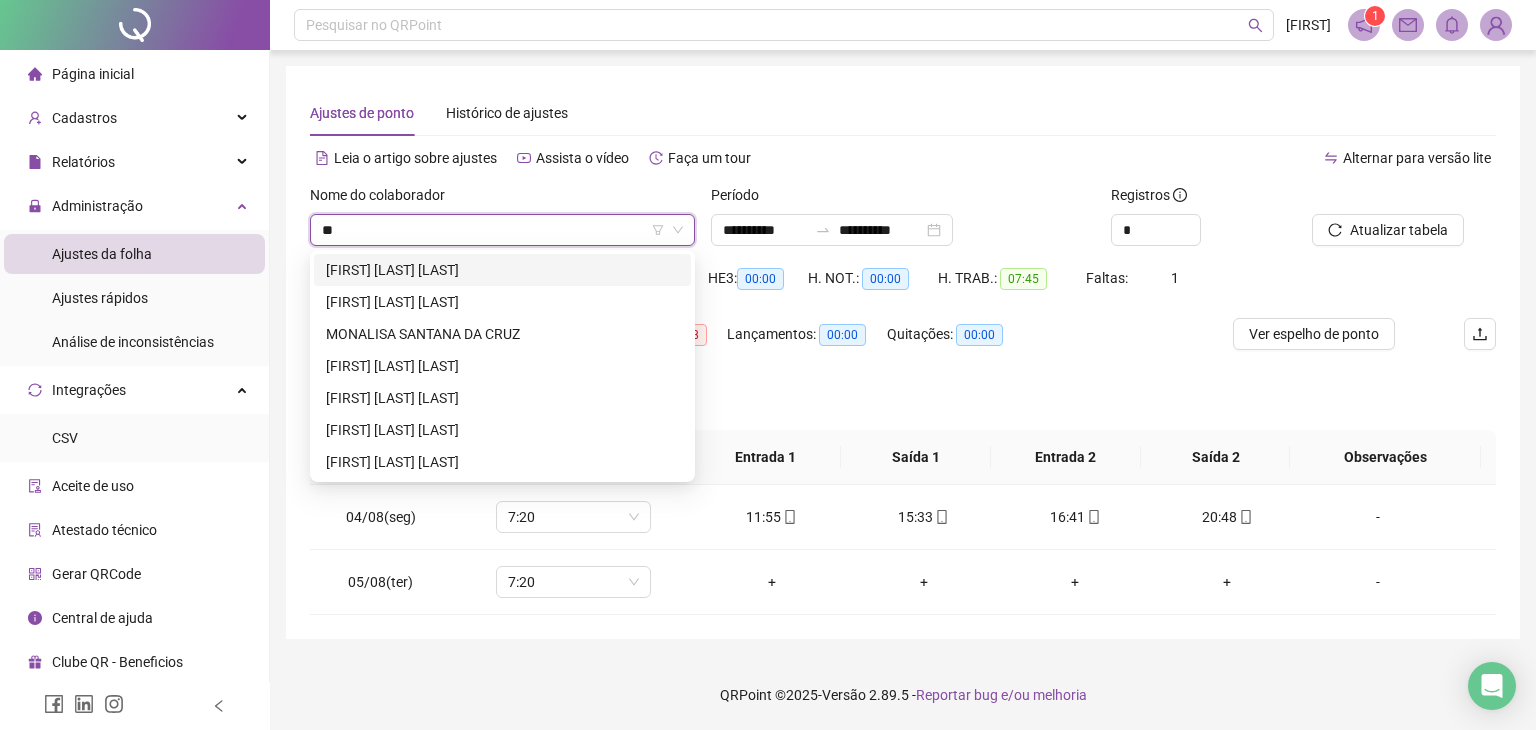 type on "***" 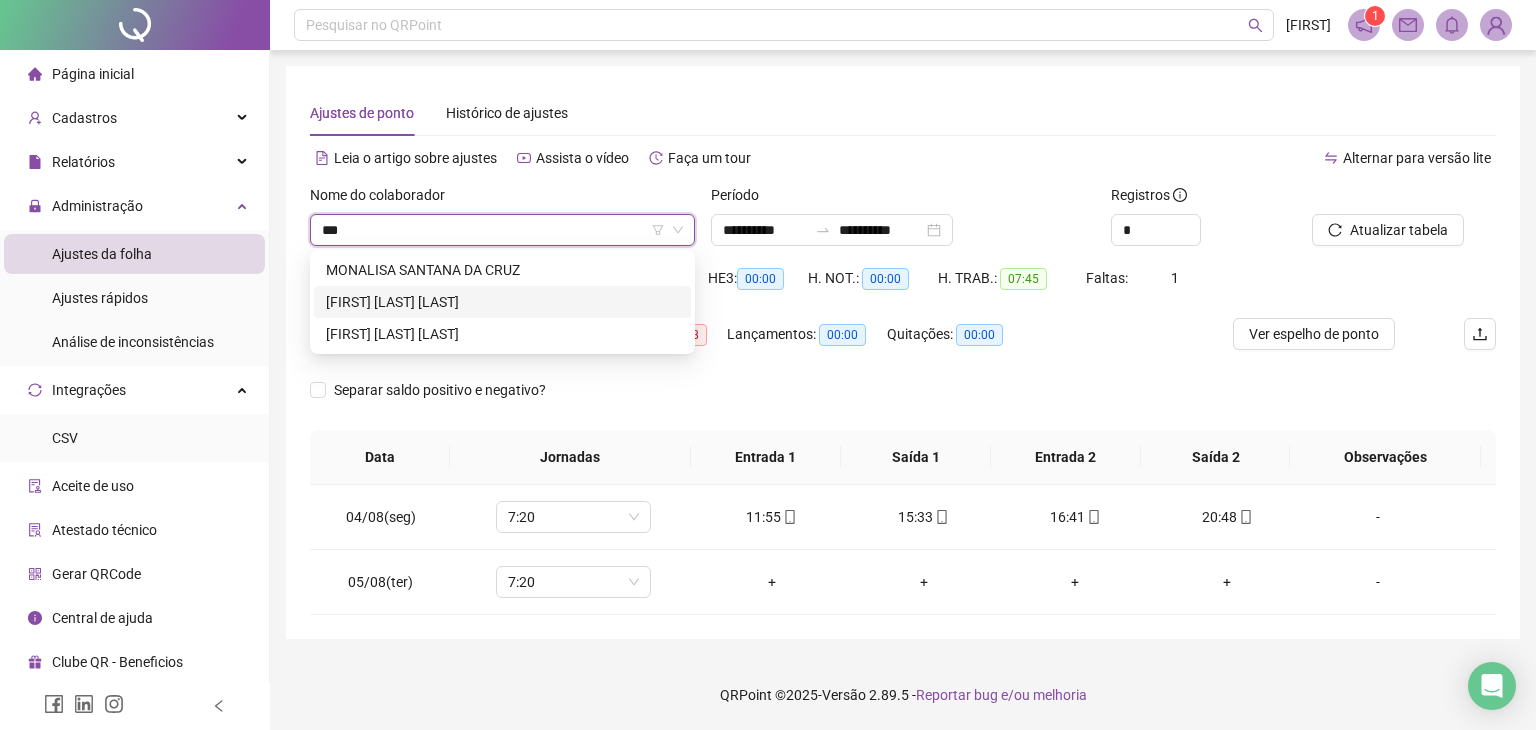 click on "[FIRST] [LAST] [LAST]" at bounding box center (502, 302) 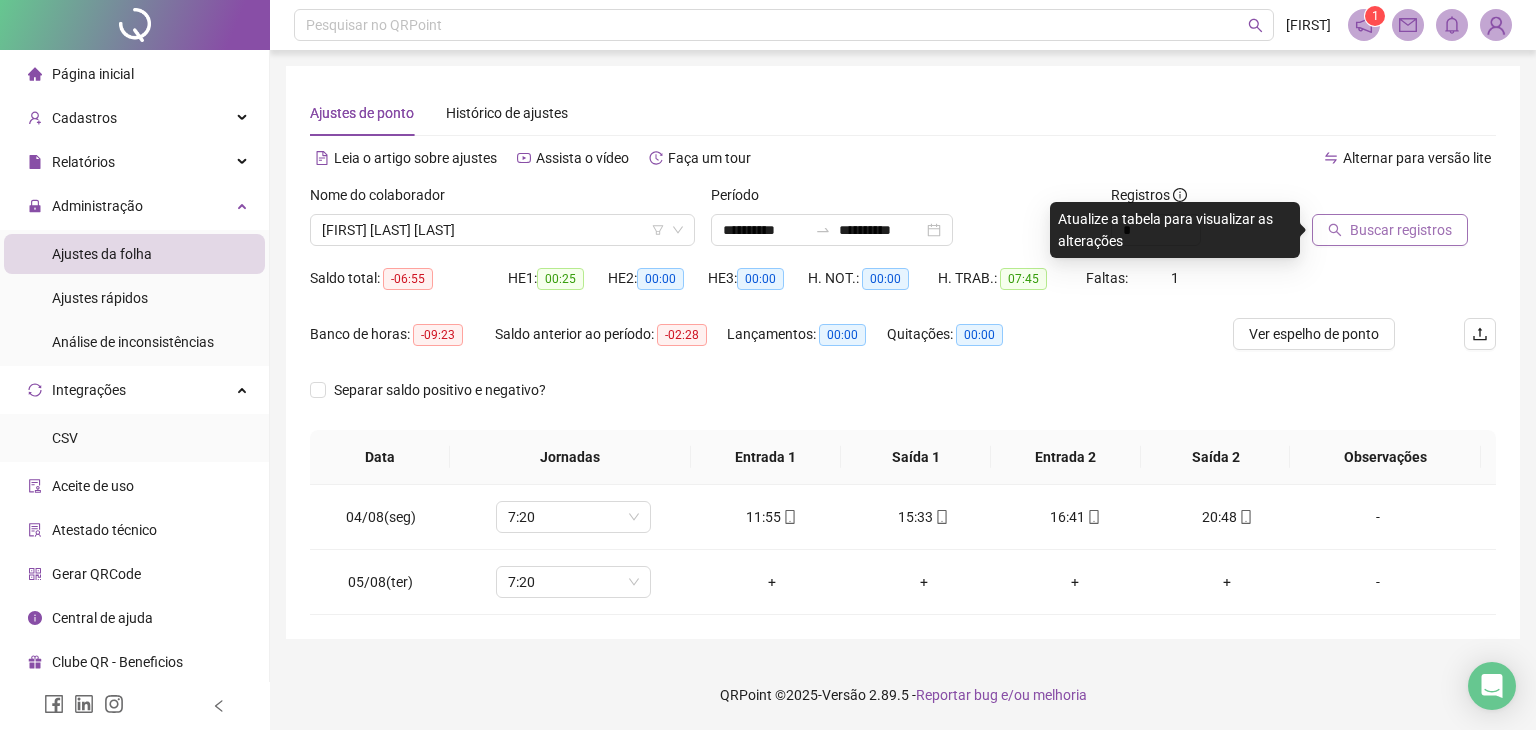 click on "Buscar registros" at bounding box center (1401, 230) 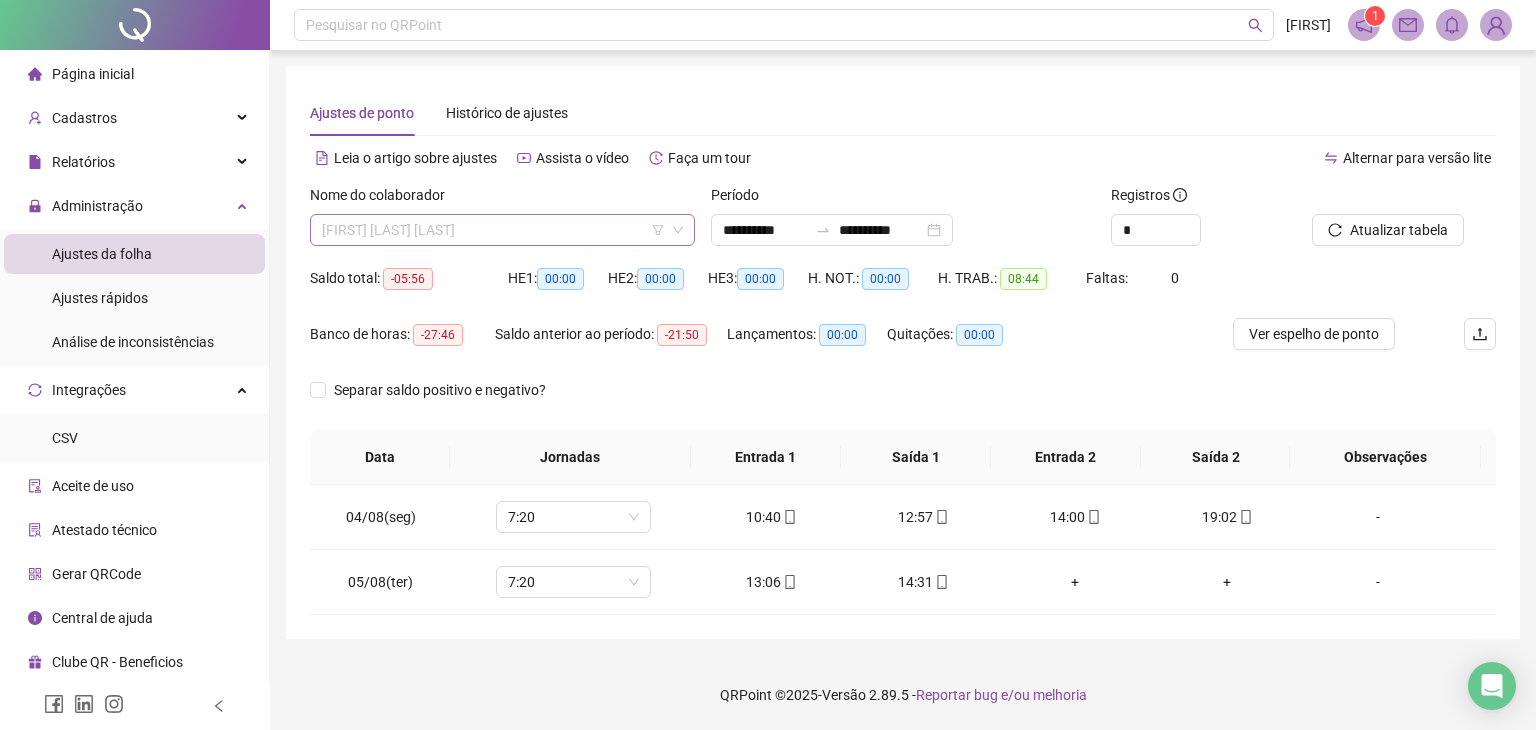 click on "[FIRST] [LAST] [LAST]" at bounding box center (502, 230) 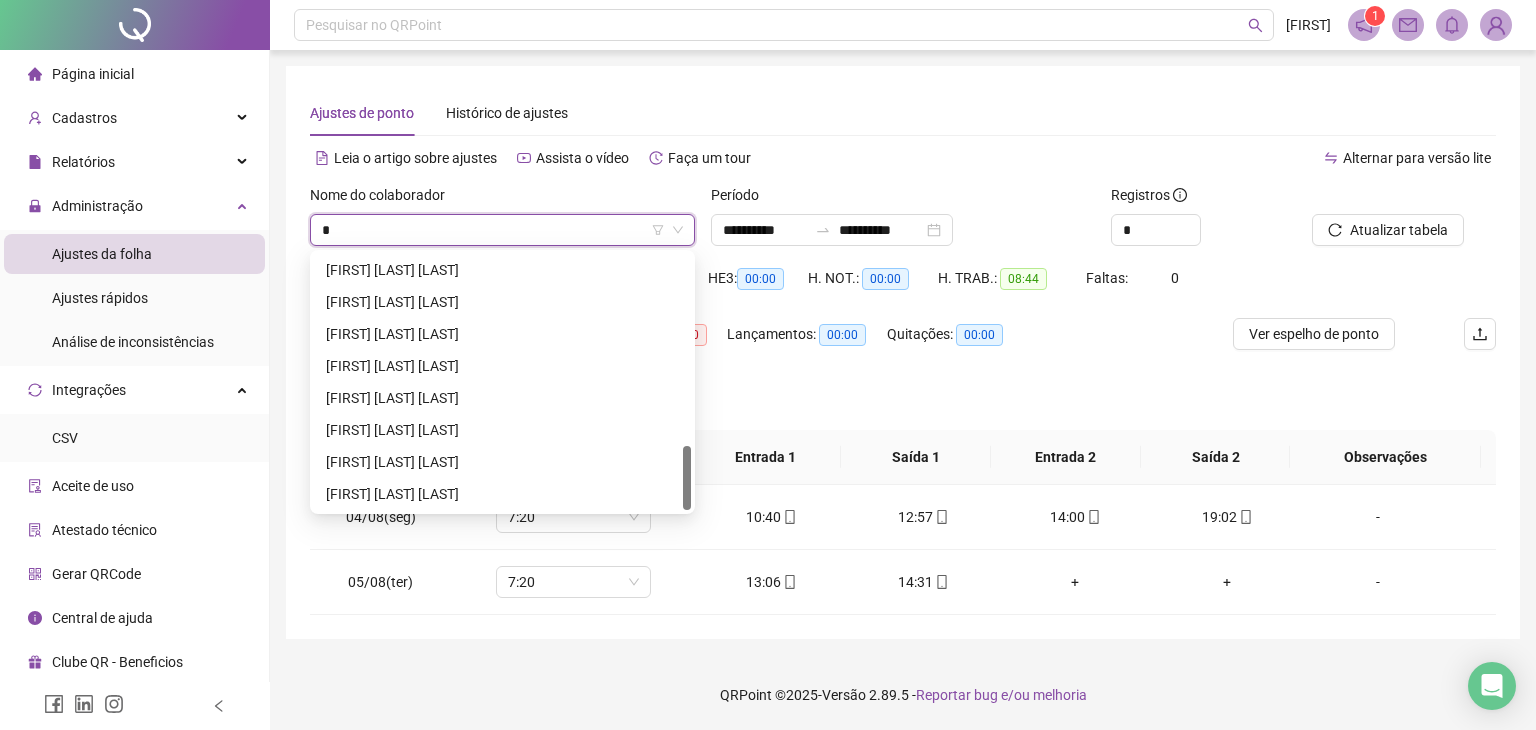 scroll, scrollTop: 768, scrollLeft: 0, axis: vertical 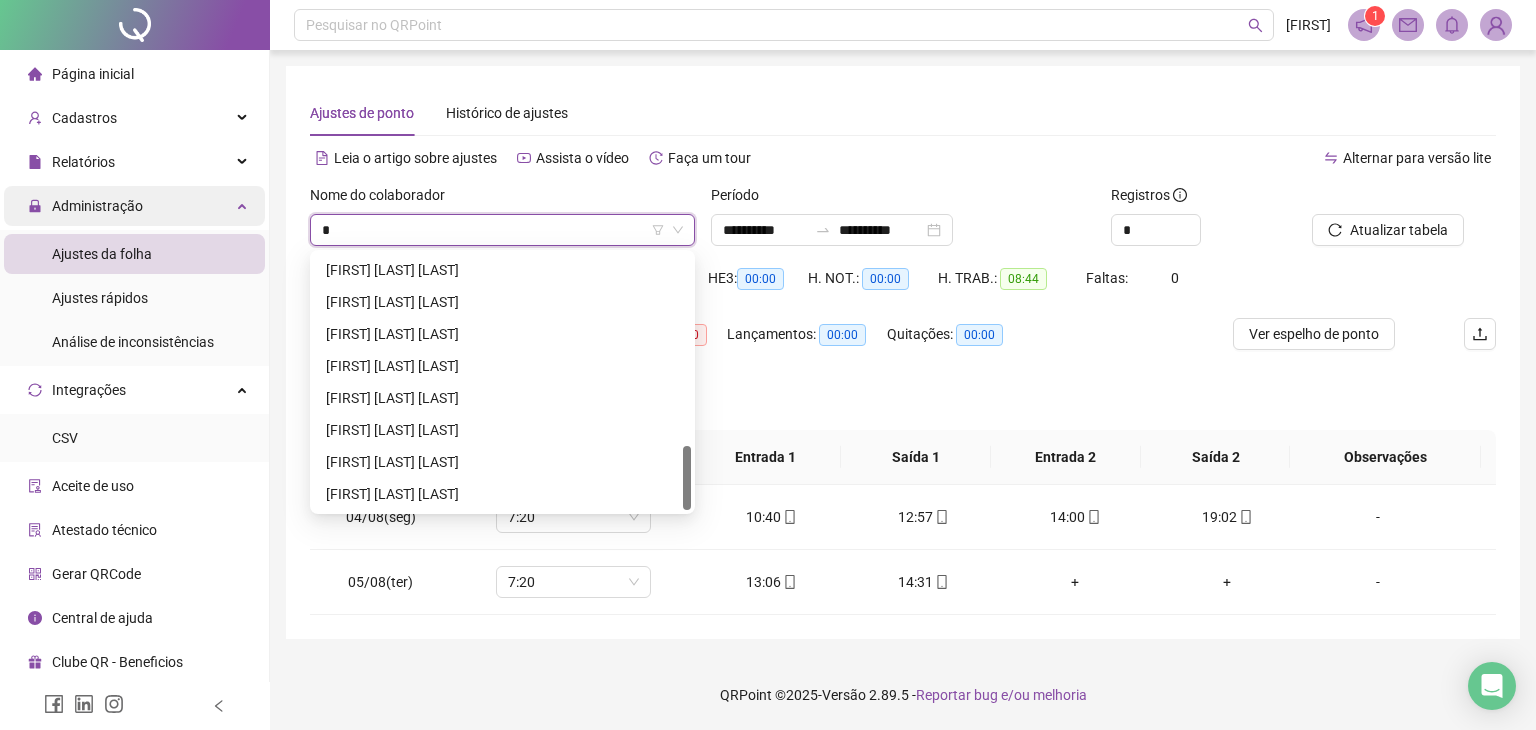 drag, startPoint x: 548, startPoint y: 228, endPoint x: 164, endPoint y: 201, distance: 384.94806 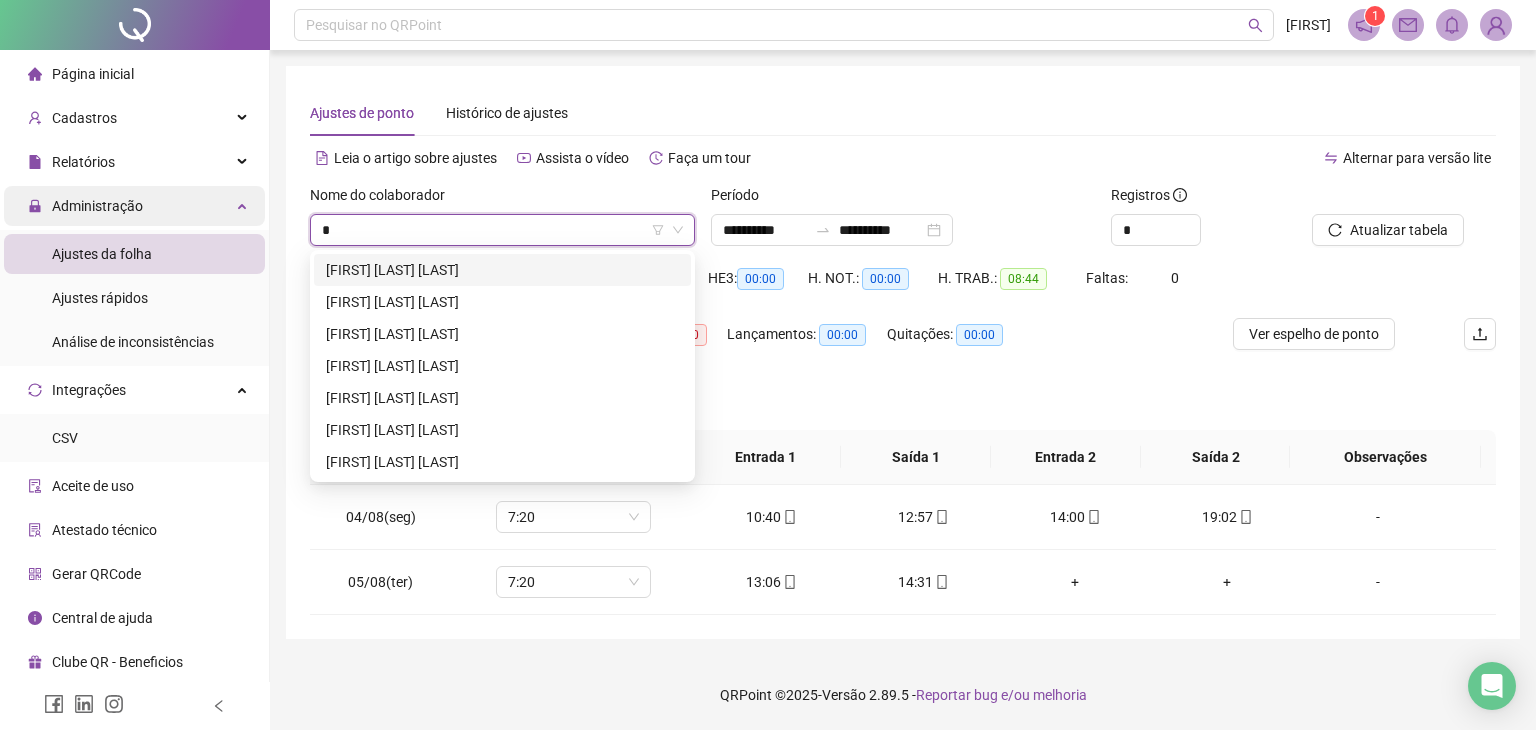 scroll, scrollTop: 0, scrollLeft: 0, axis: both 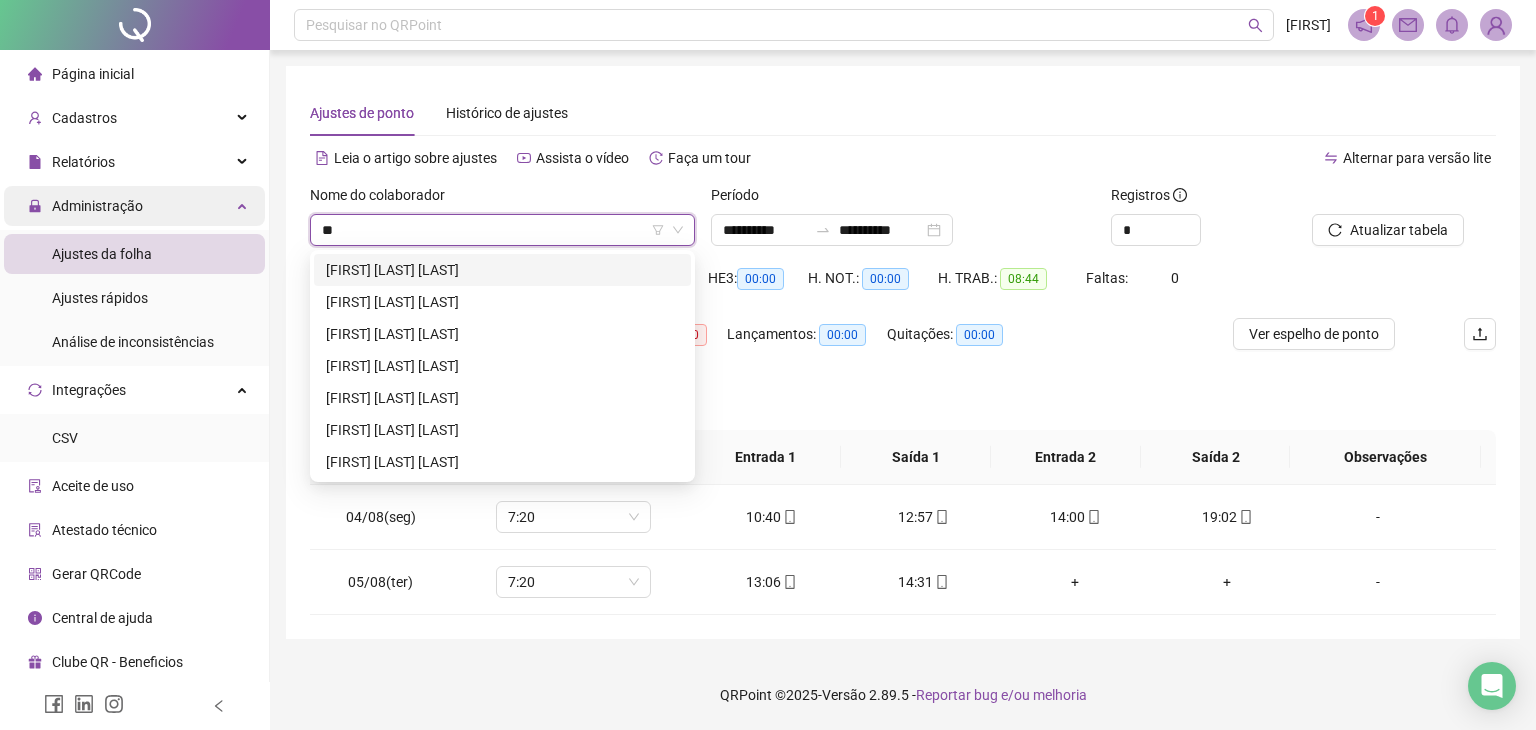 type on "***" 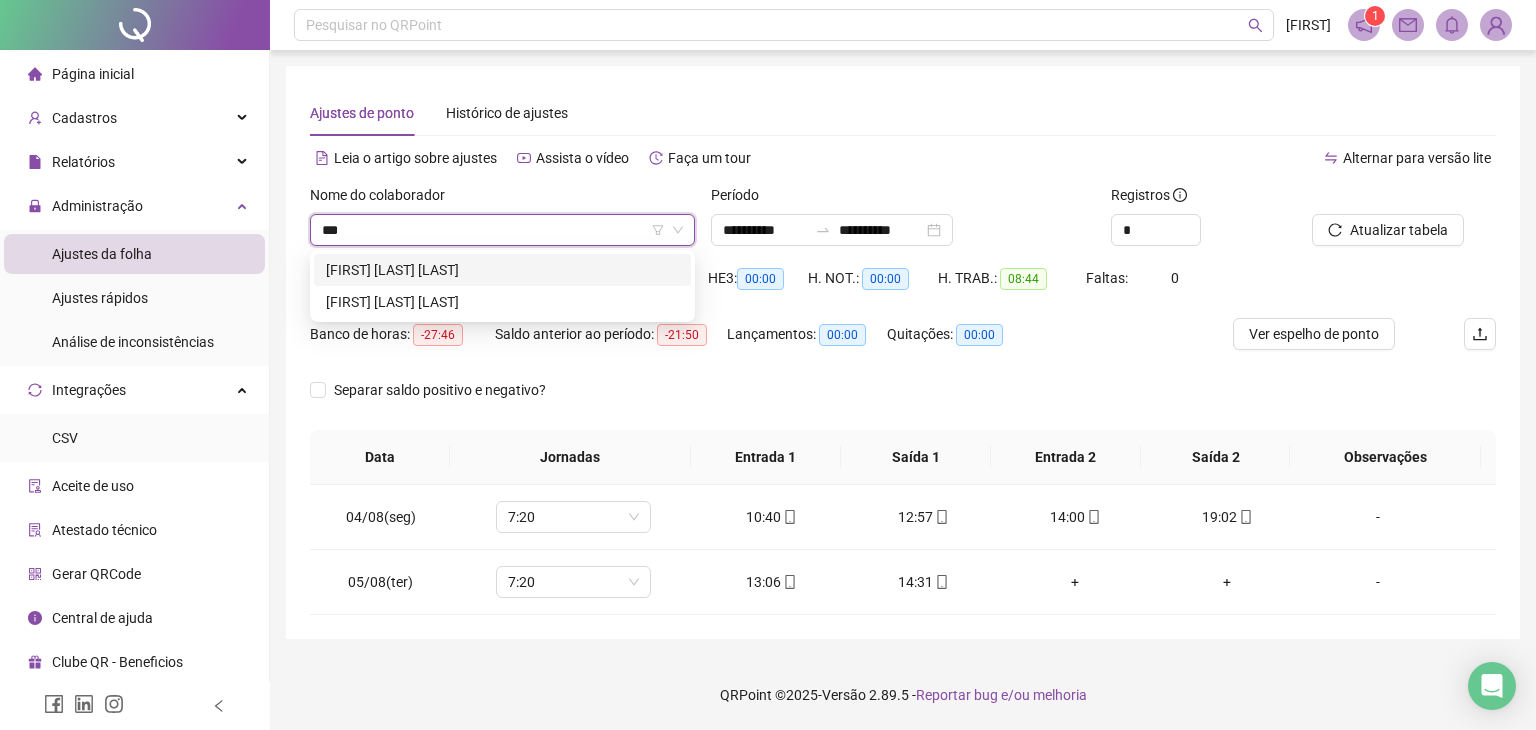 click on "[FIRST] [LAST] [LAST]" at bounding box center (502, 270) 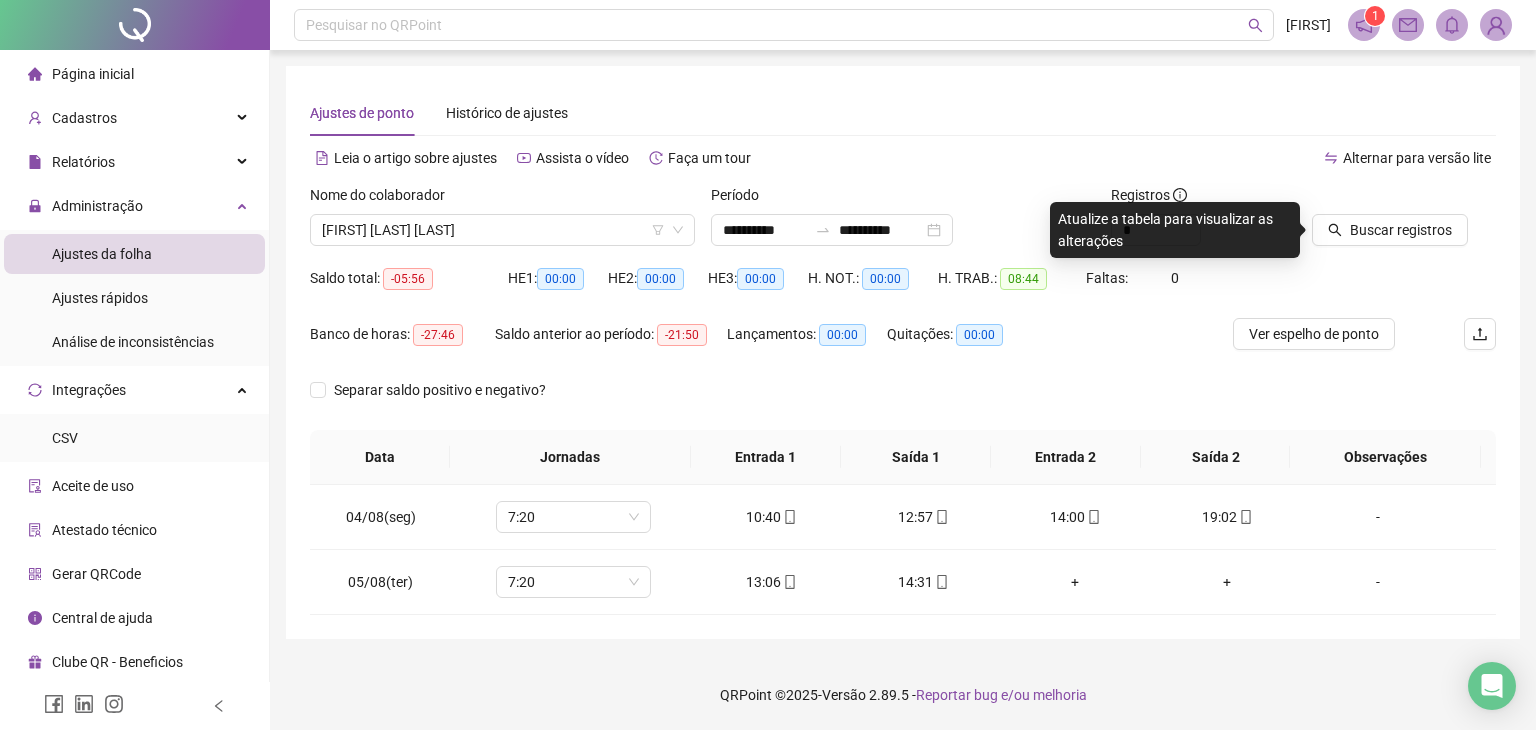 click on "Buscar registros" at bounding box center (1404, 223) 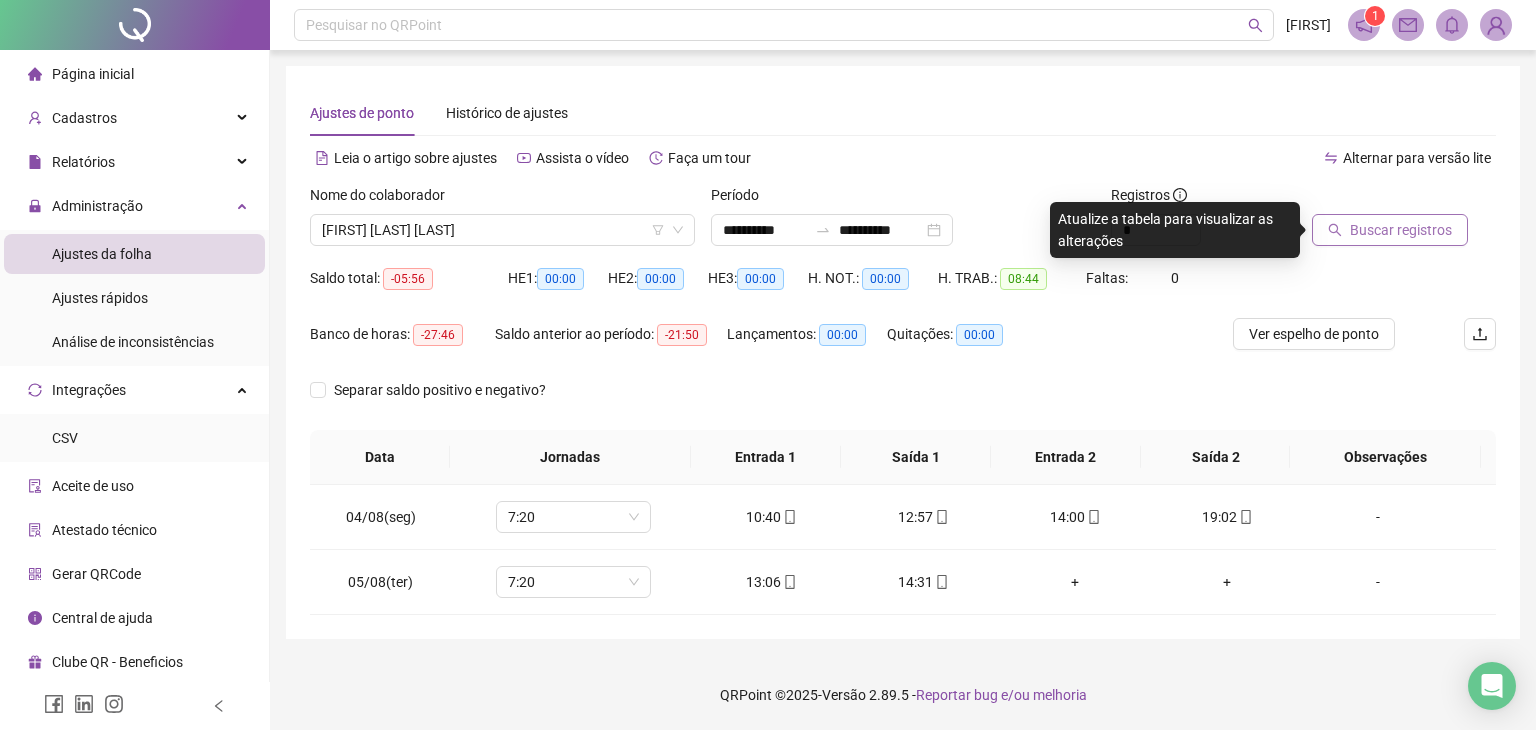 click on "Buscar registros" at bounding box center (1401, 230) 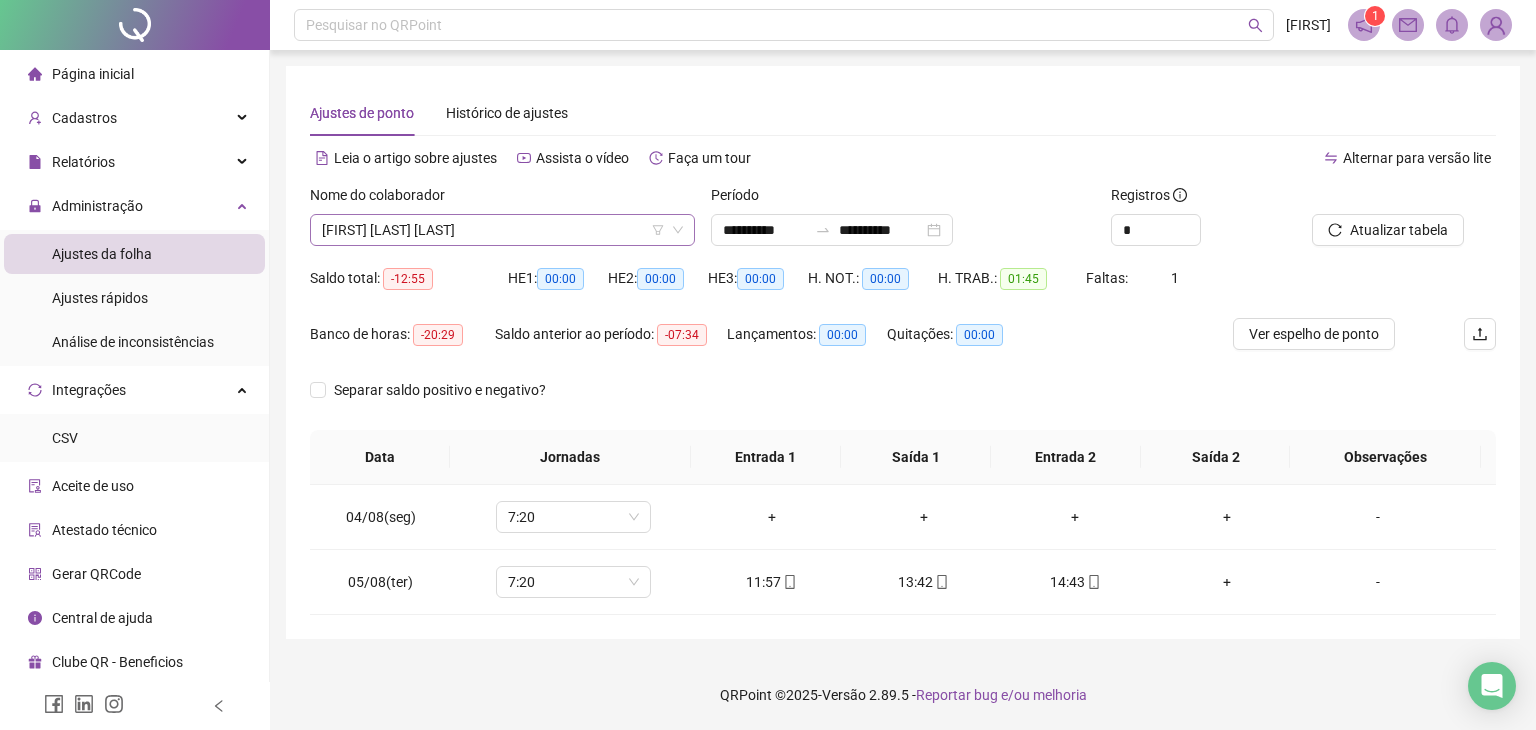 scroll, scrollTop: 1408, scrollLeft: 0, axis: vertical 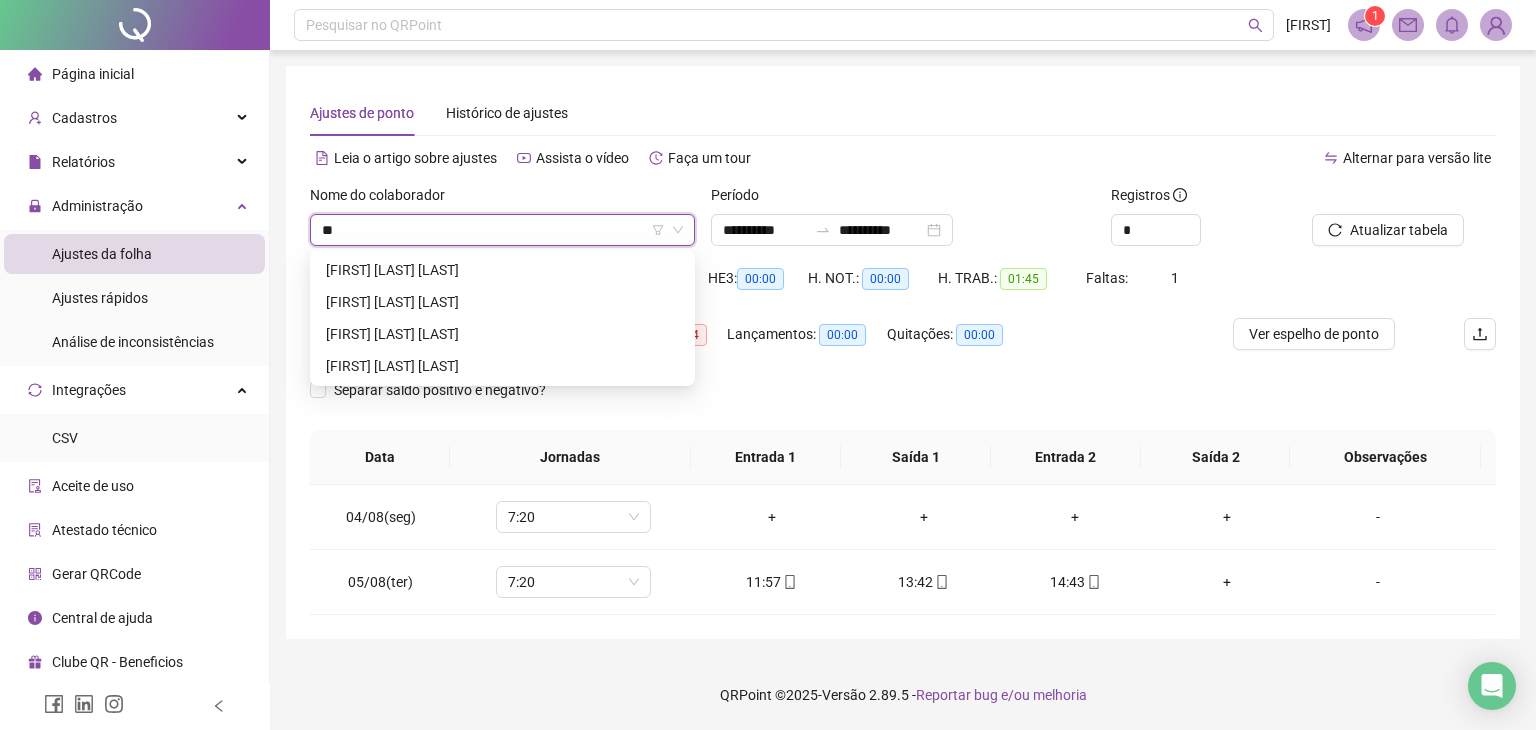 type on "***" 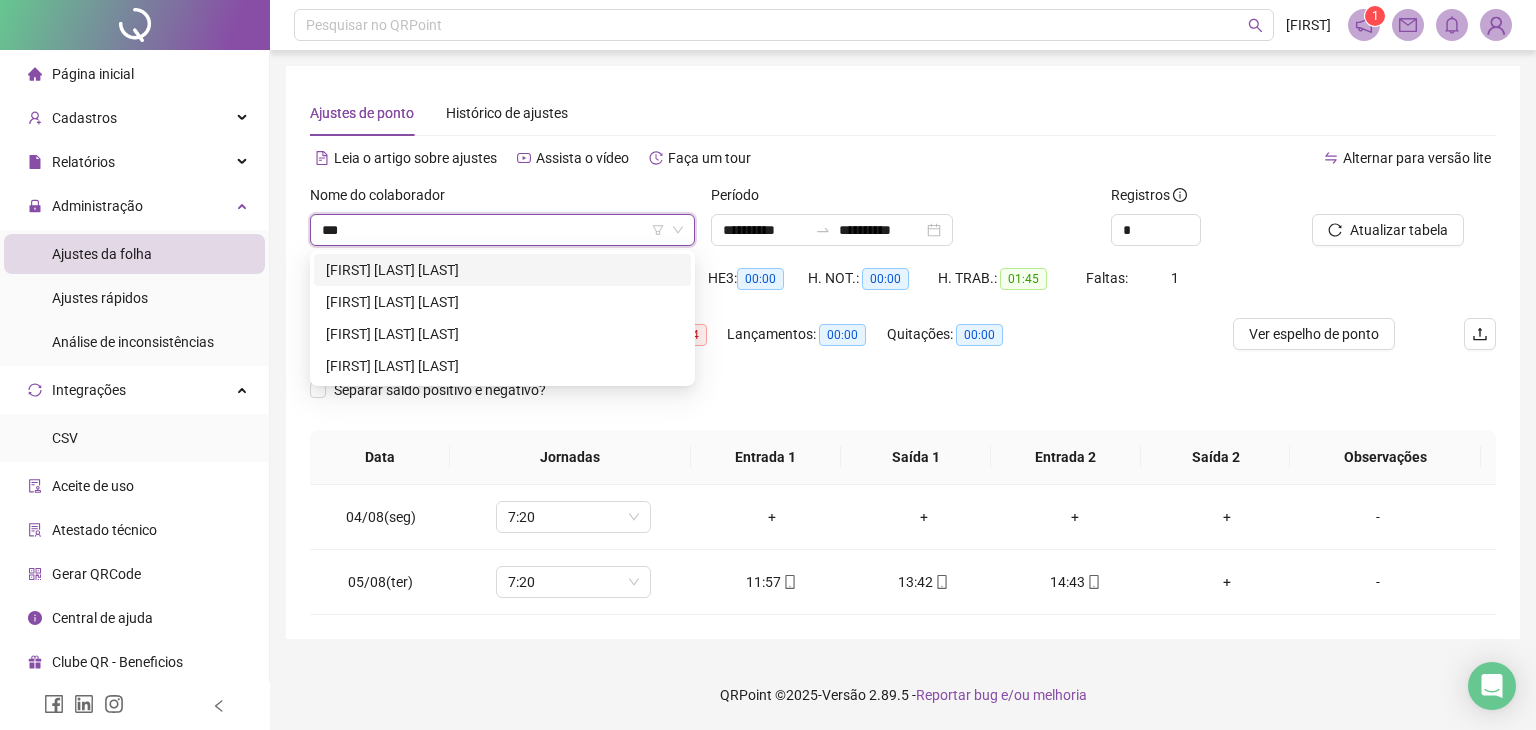 click on "[FIRST] [LAST] [LAST]" at bounding box center (502, 270) 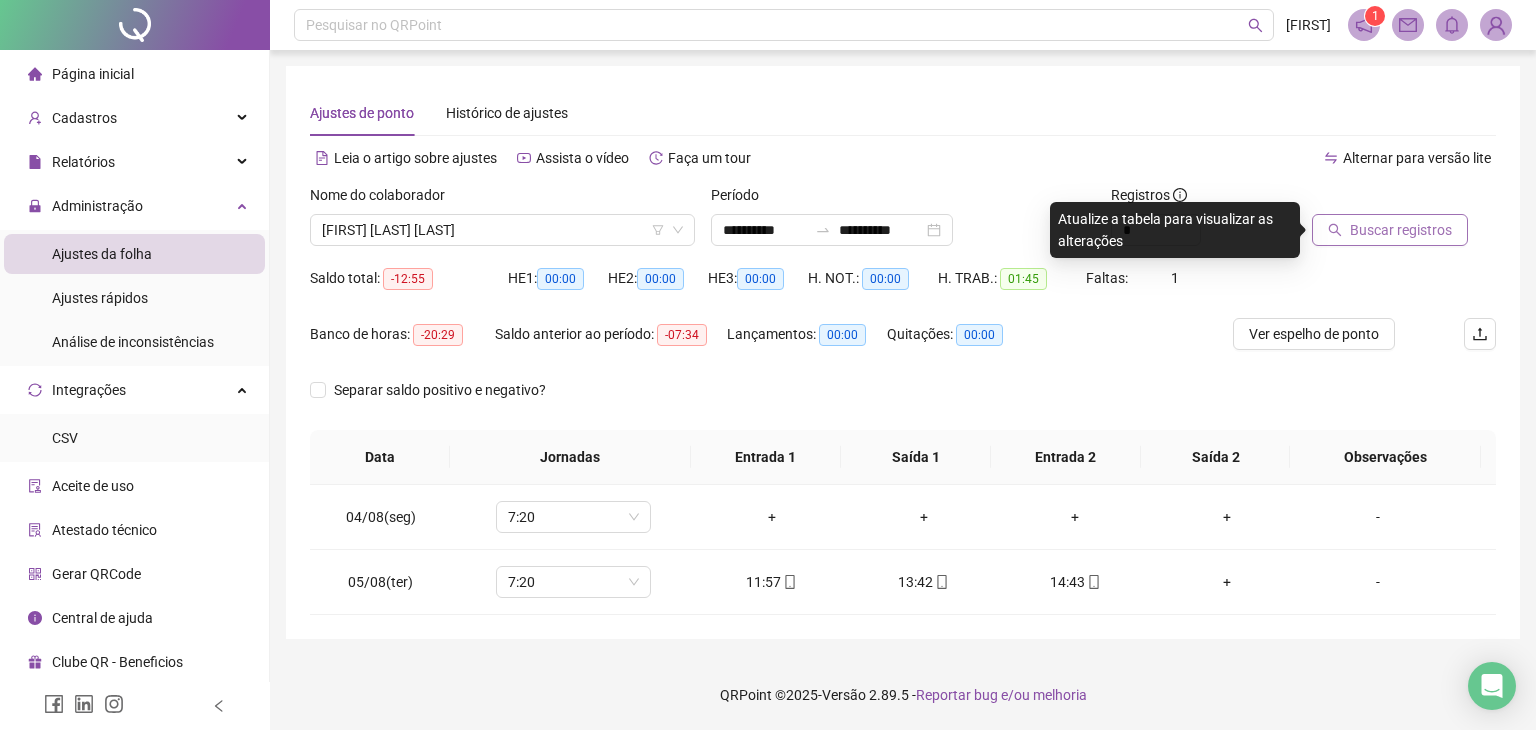 click on "Buscar registros" at bounding box center (1401, 230) 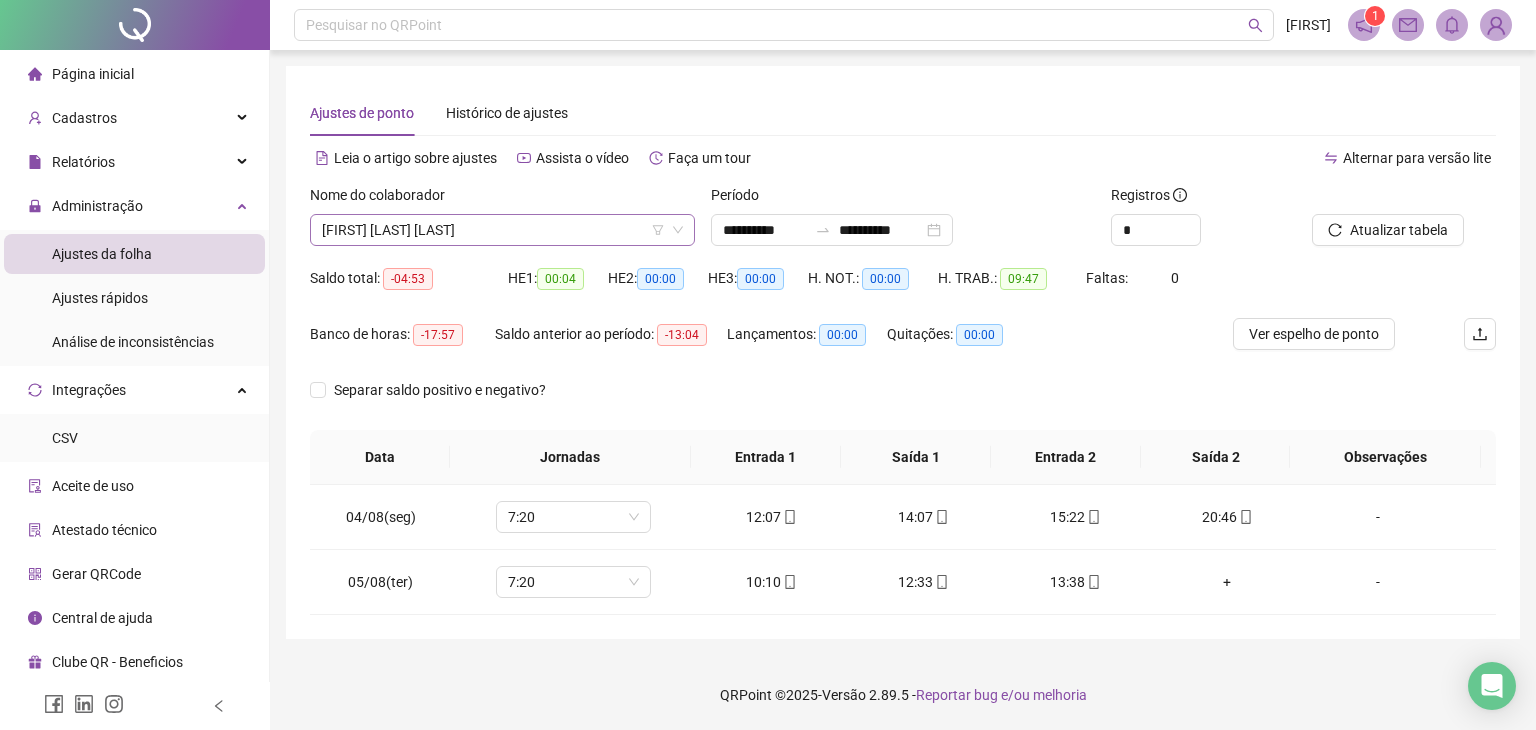 scroll, scrollTop: 96, scrollLeft: 0, axis: vertical 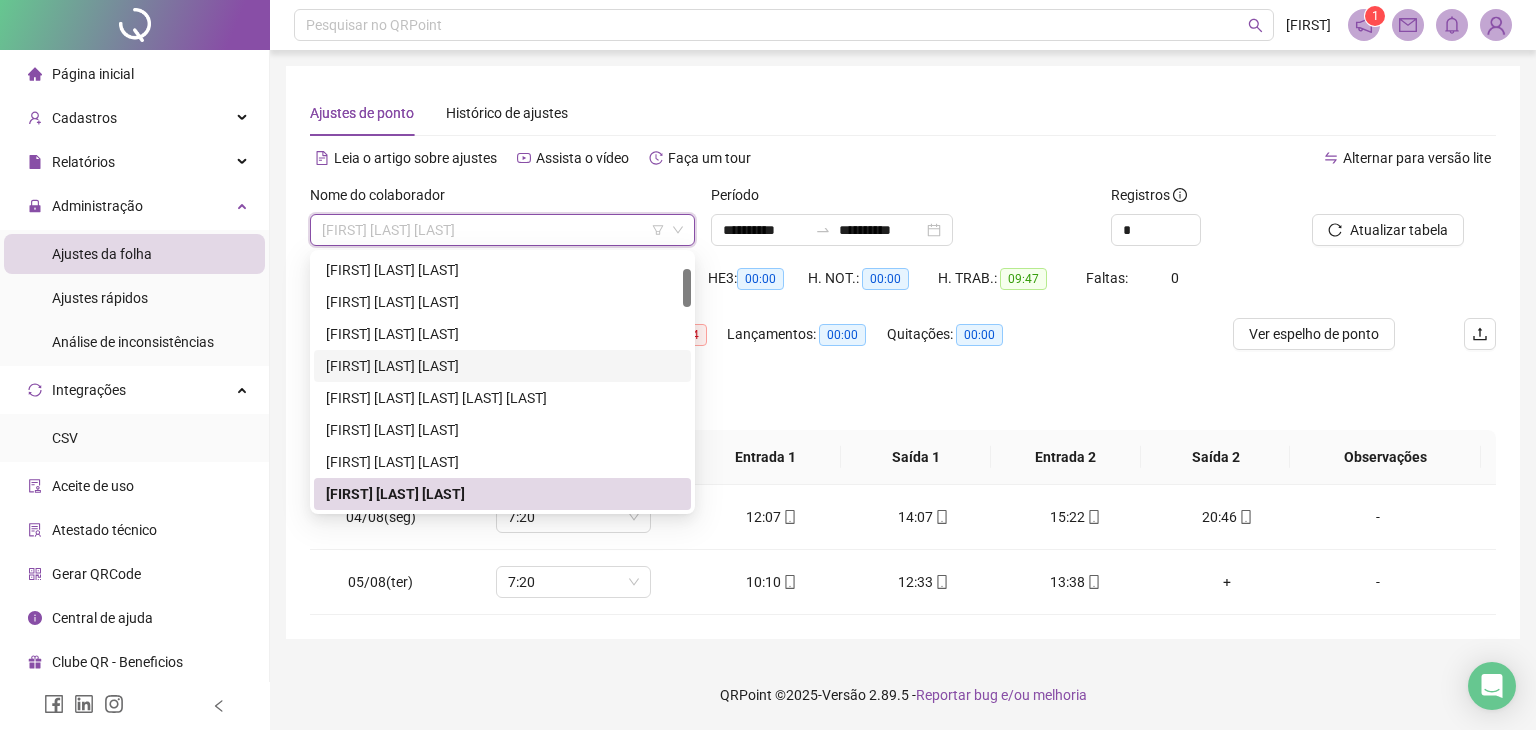 click on "[FIRST] [LAST] [LAST]" at bounding box center [502, 366] 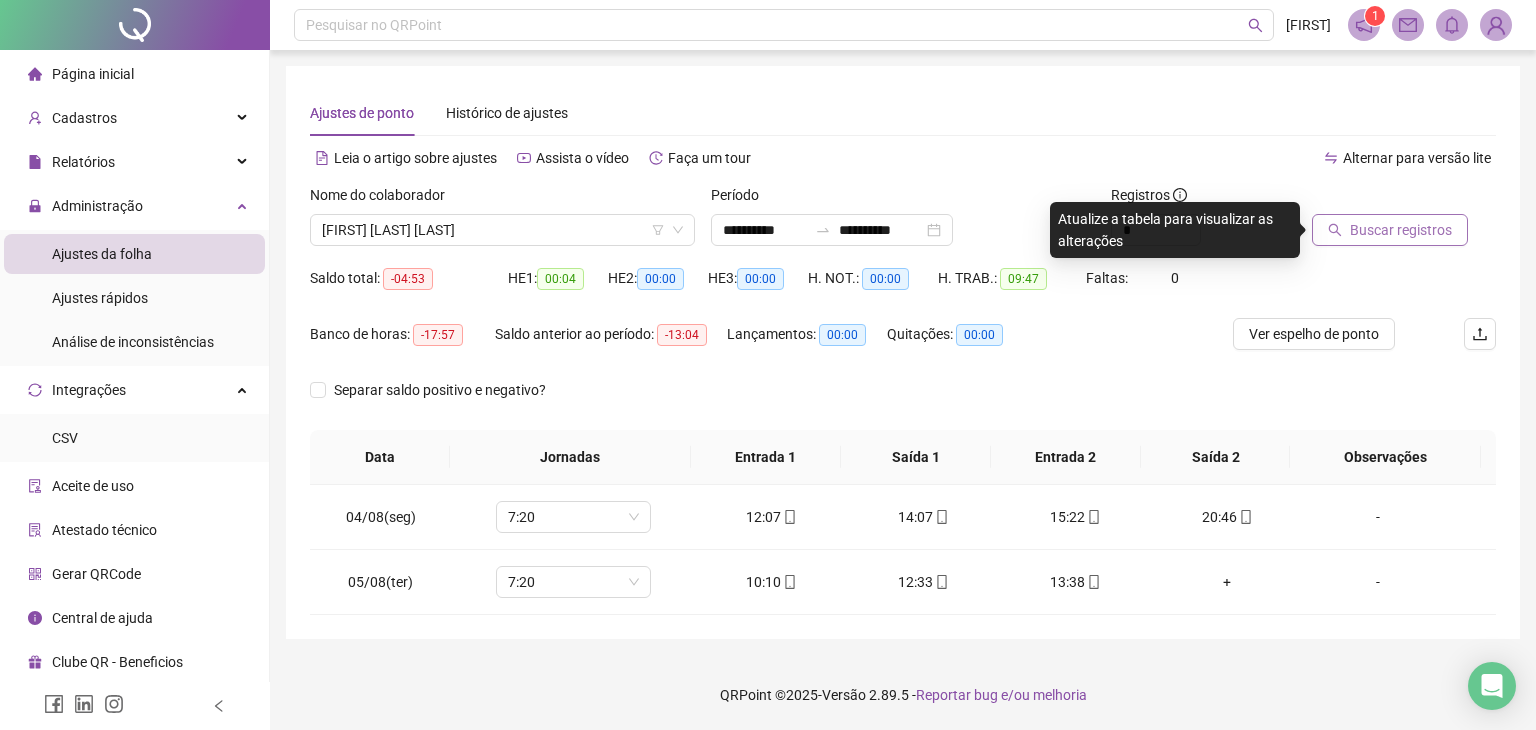 click on "Buscar registros" at bounding box center [1401, 230] 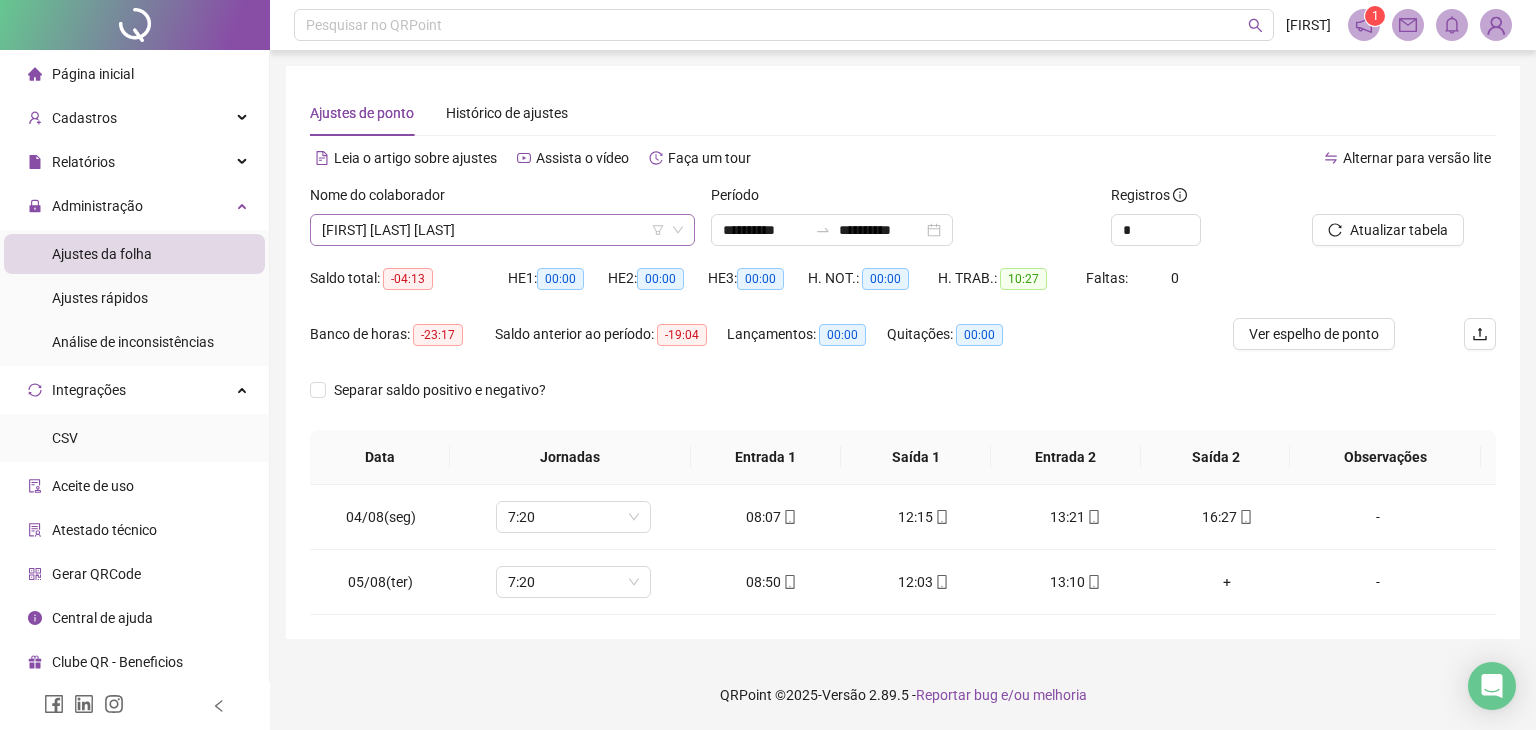 click on "[FIRST] [LAST] [LAST]" at bounding box center (502, 230) 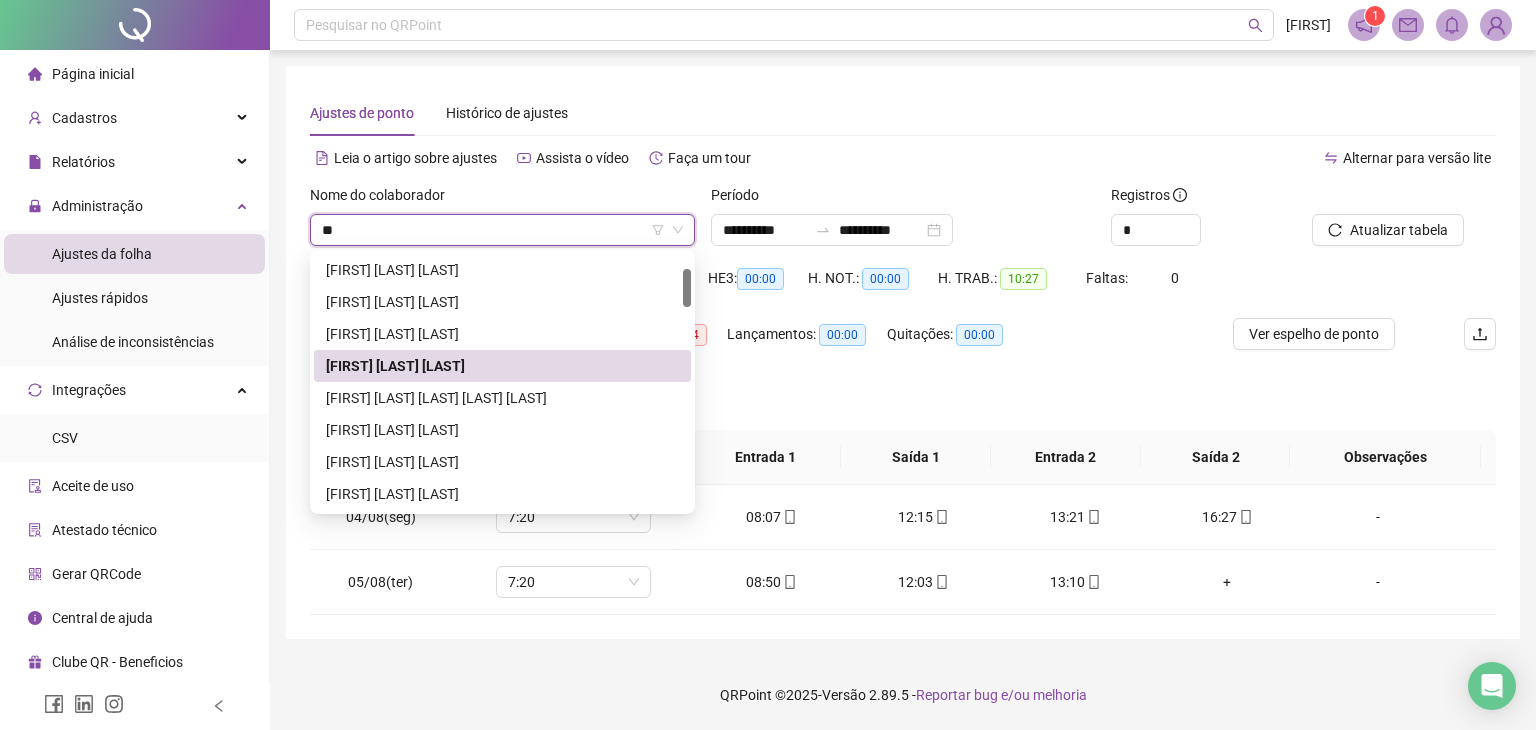 scroll, scrollTop: 0, scrollLeft: 0, axis: both 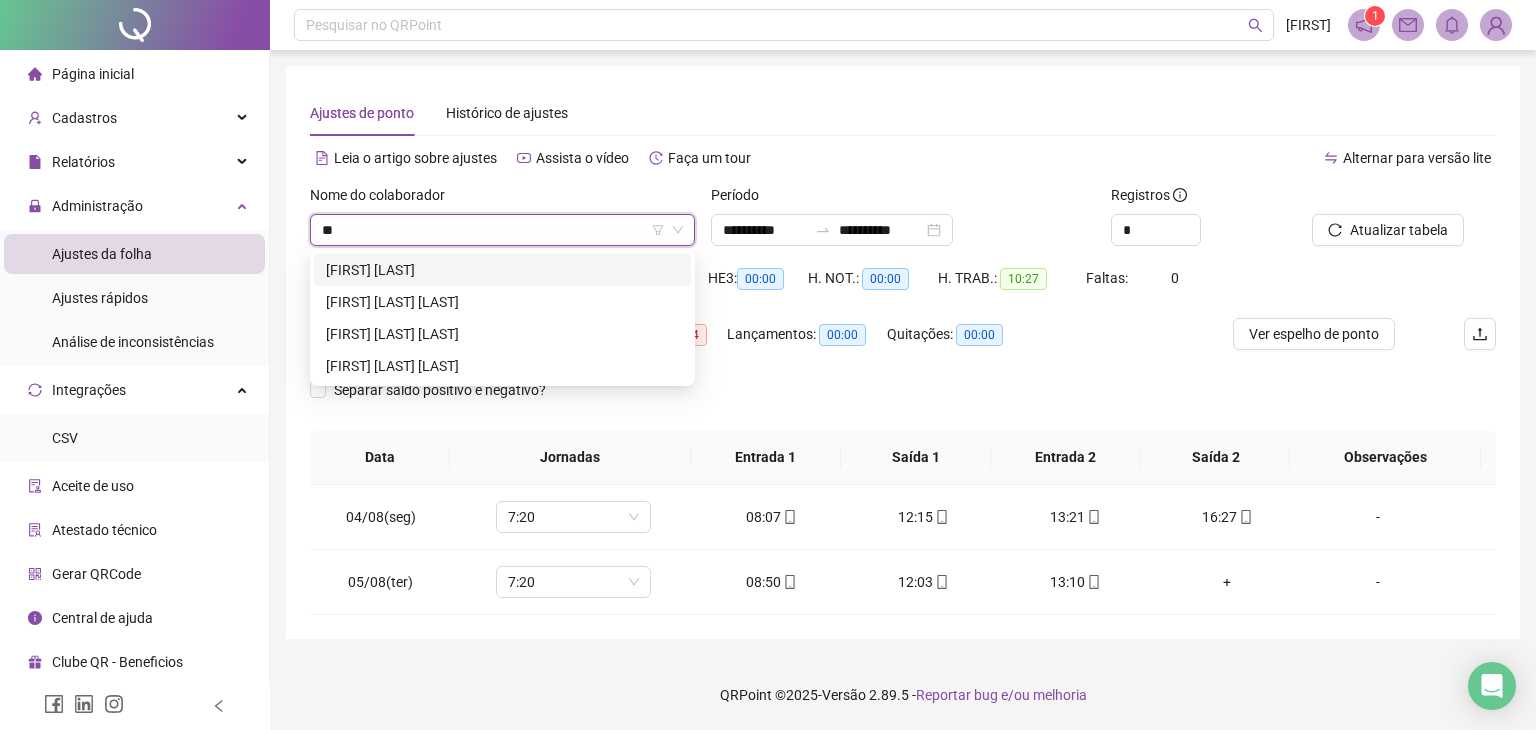 type on "***" 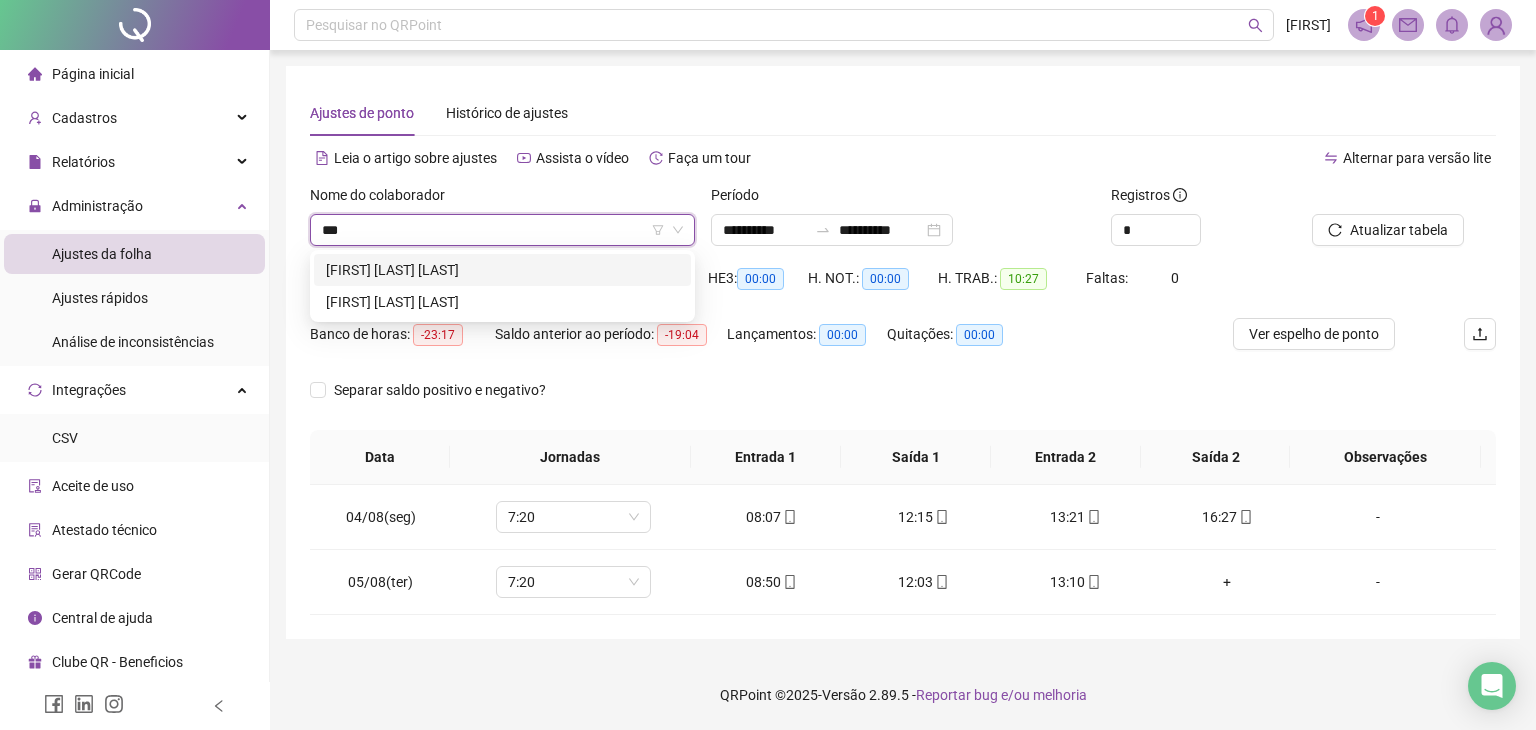 click on "[FIRST] [LAST] [LAST]" at bounding box center [502, 270] 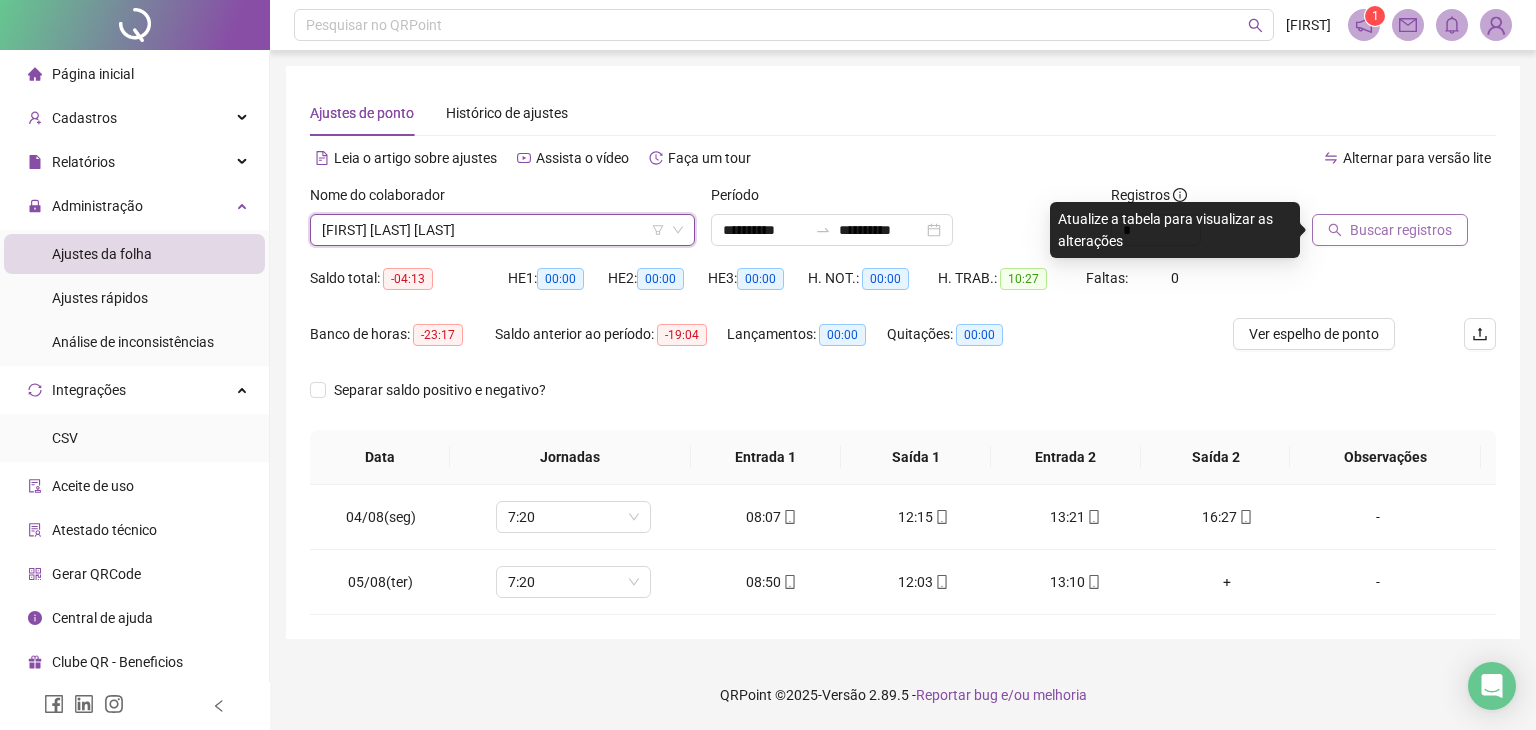 click on "Buscar registros" at bounding box center (1401, 230) 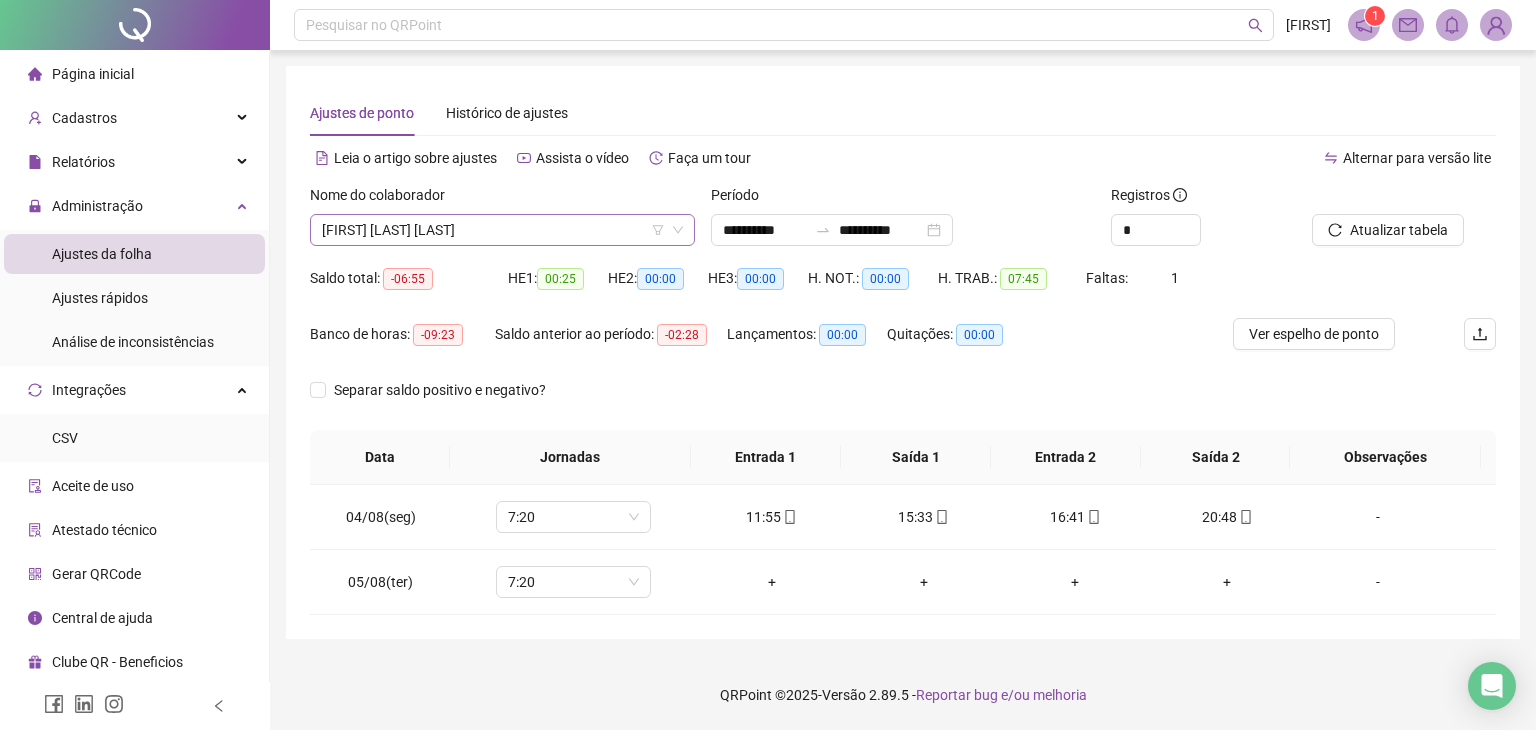 click on "[FIRST] [LAST] [LAST]" at bounding box center [502, 230] 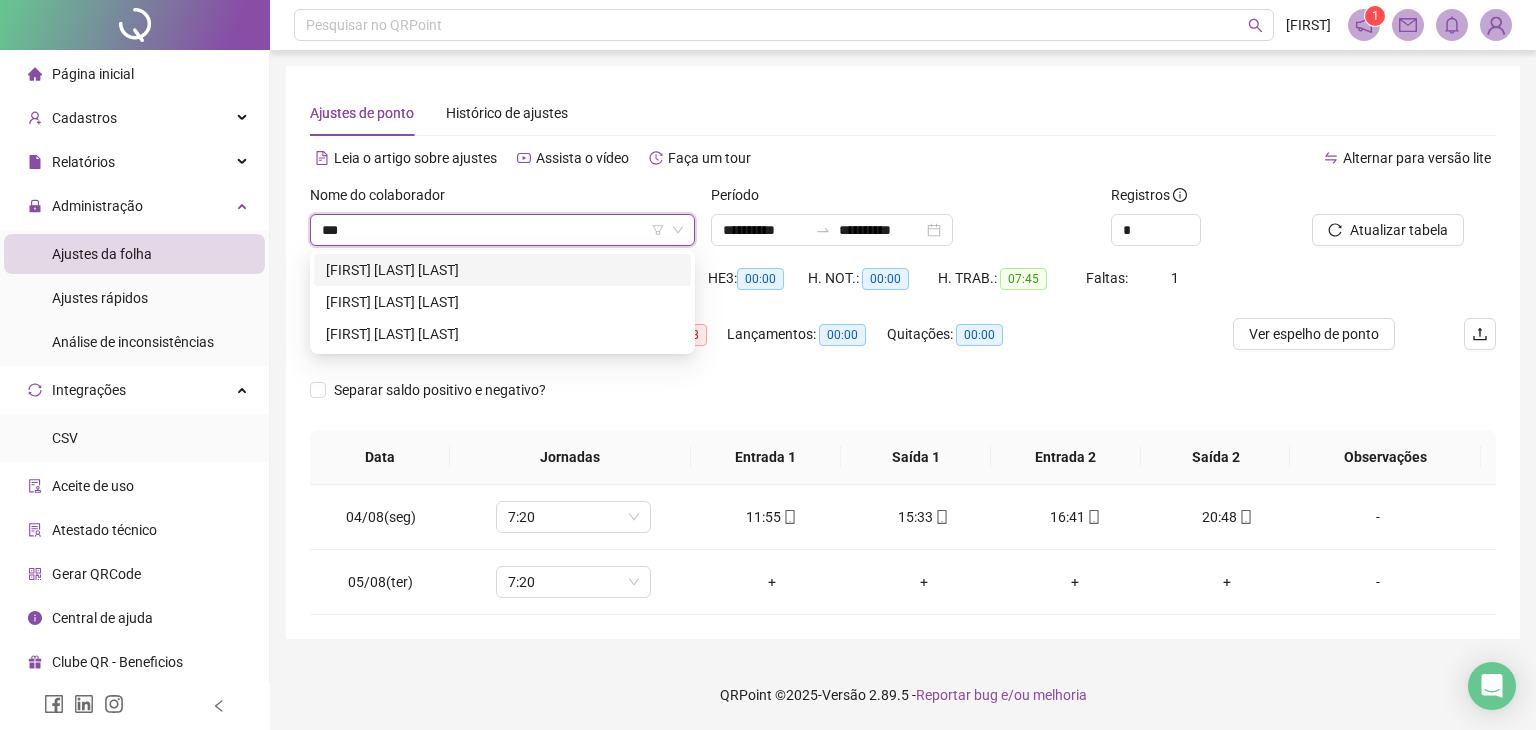 type on "****" 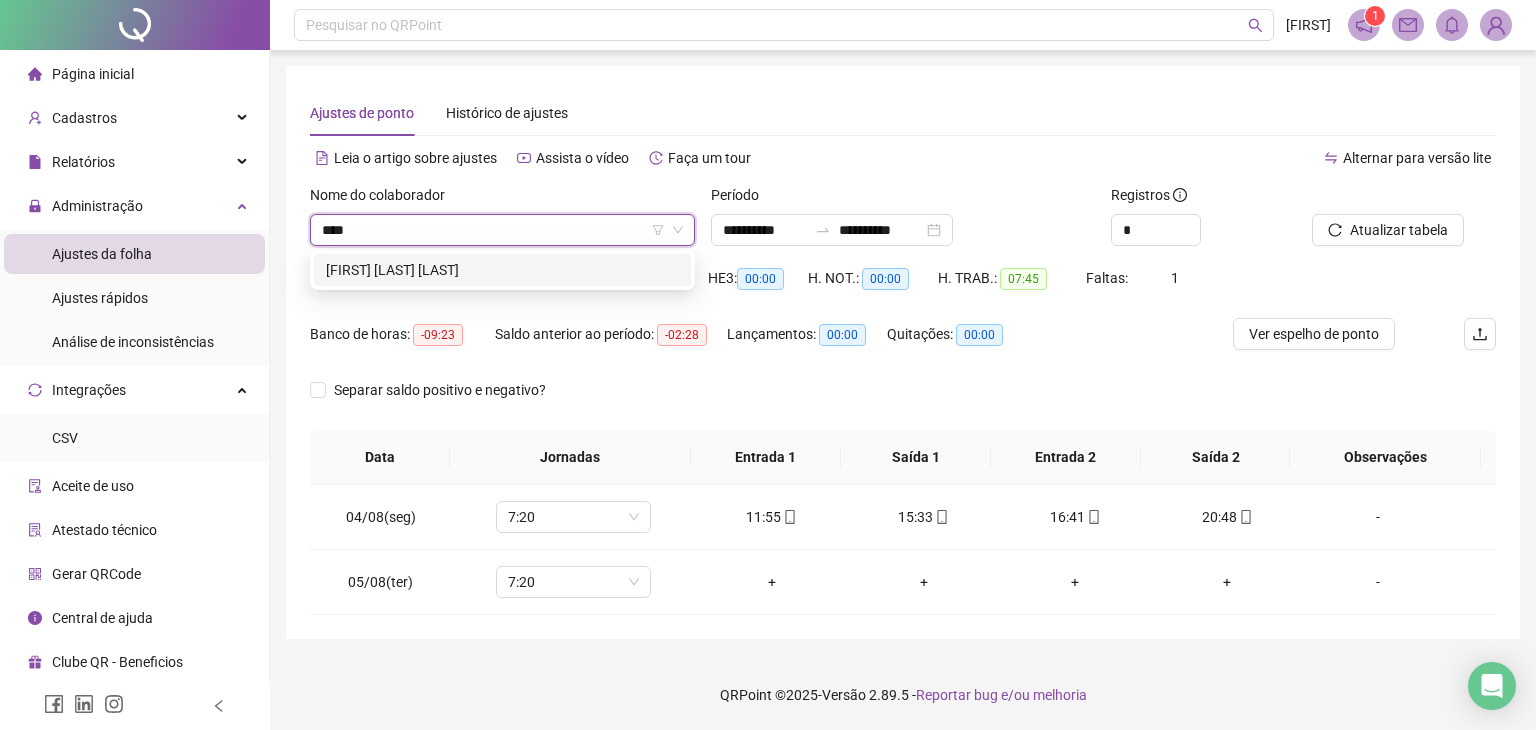 click on "[FIRST] [LAST] [LAST]" at bounding box center (502, 270) 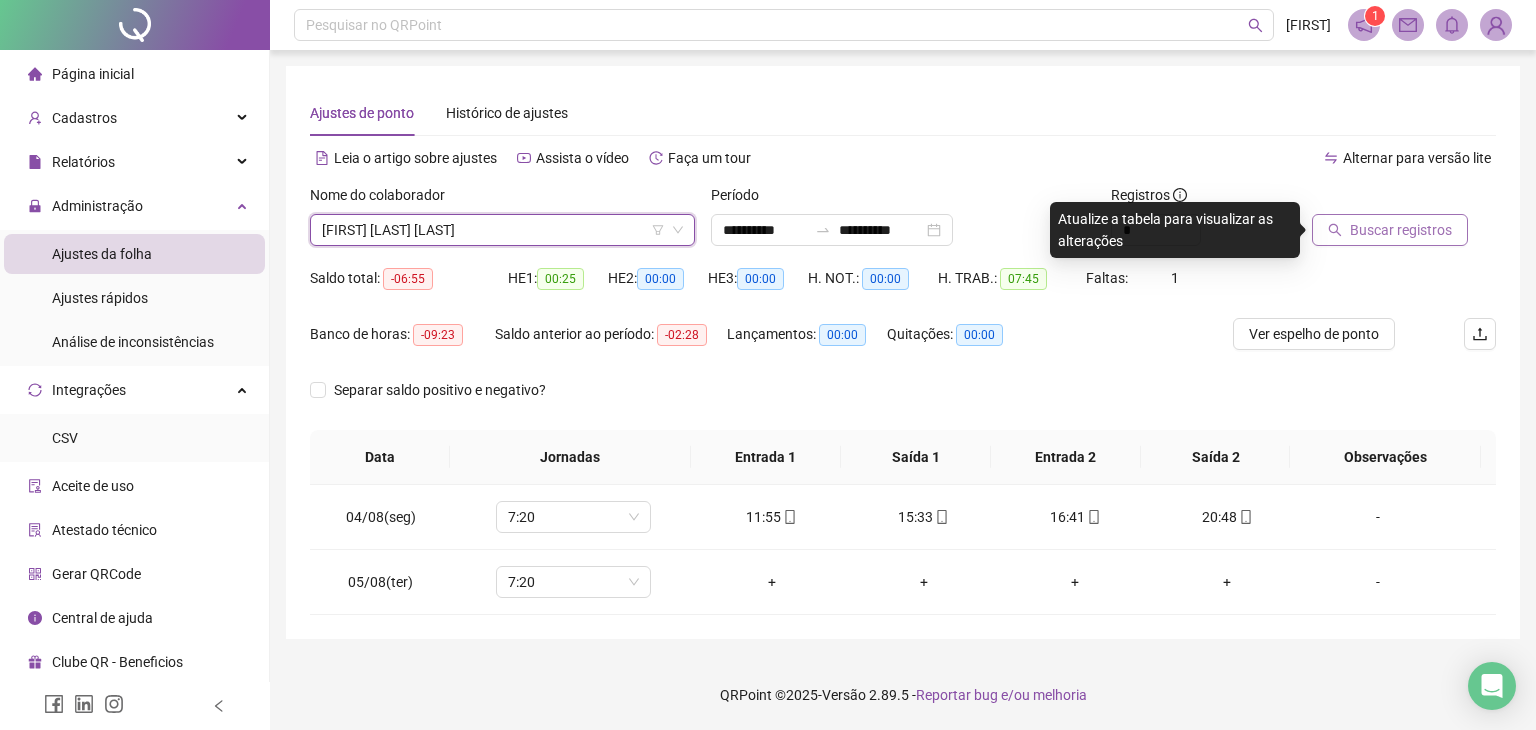 click on "Buscar registros" at bounding box center [1401, 230] 